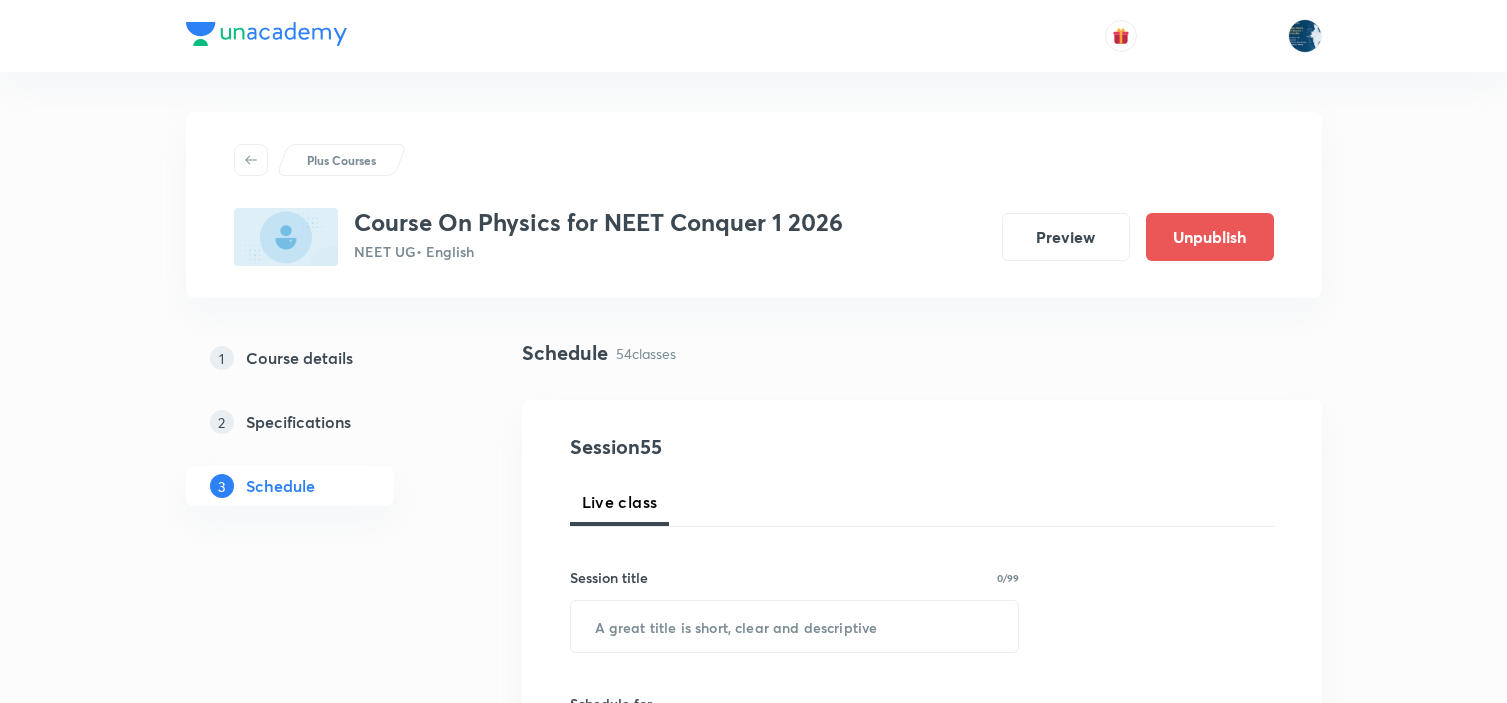 scroll, scrollTop: 0, scrollLeft: 0, axis: both 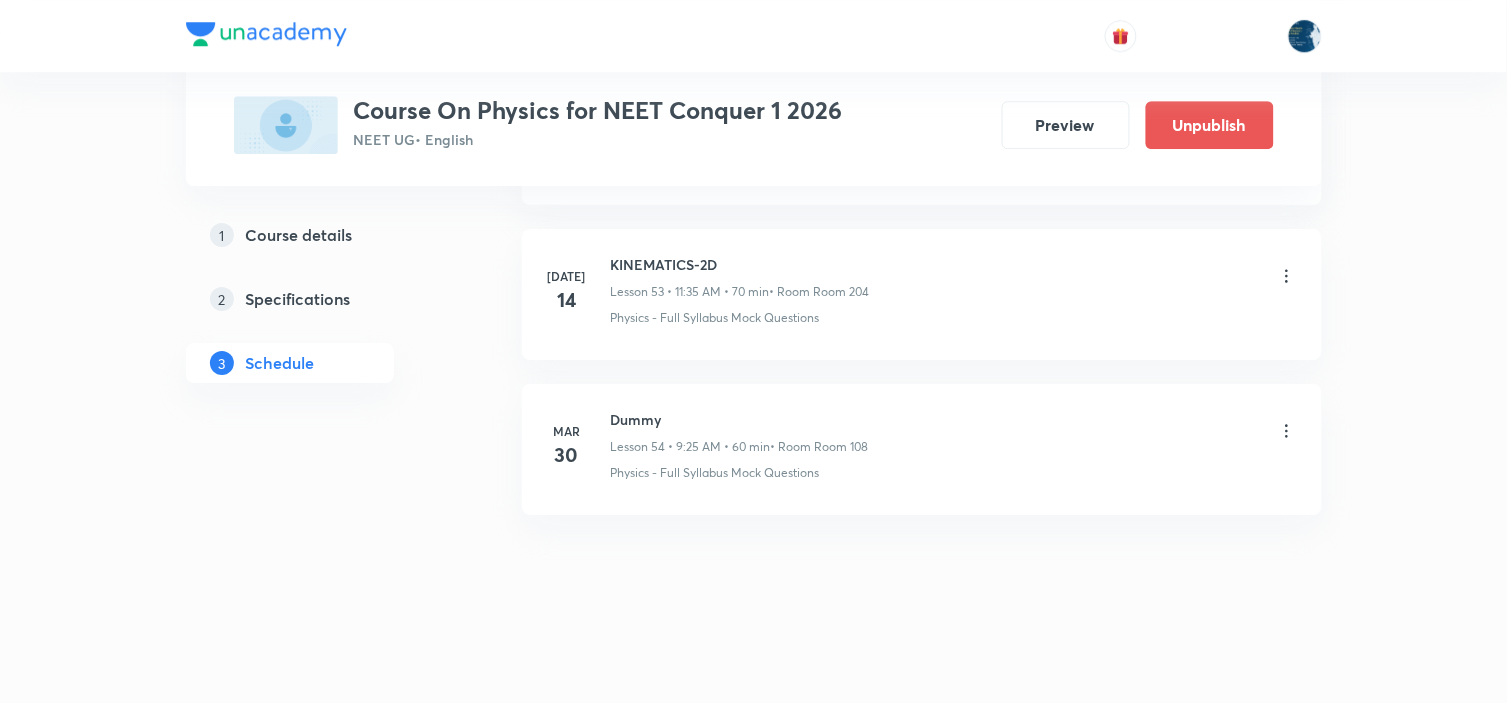 click on "KINEMATICS-2D" at bounding box center (740, 264) 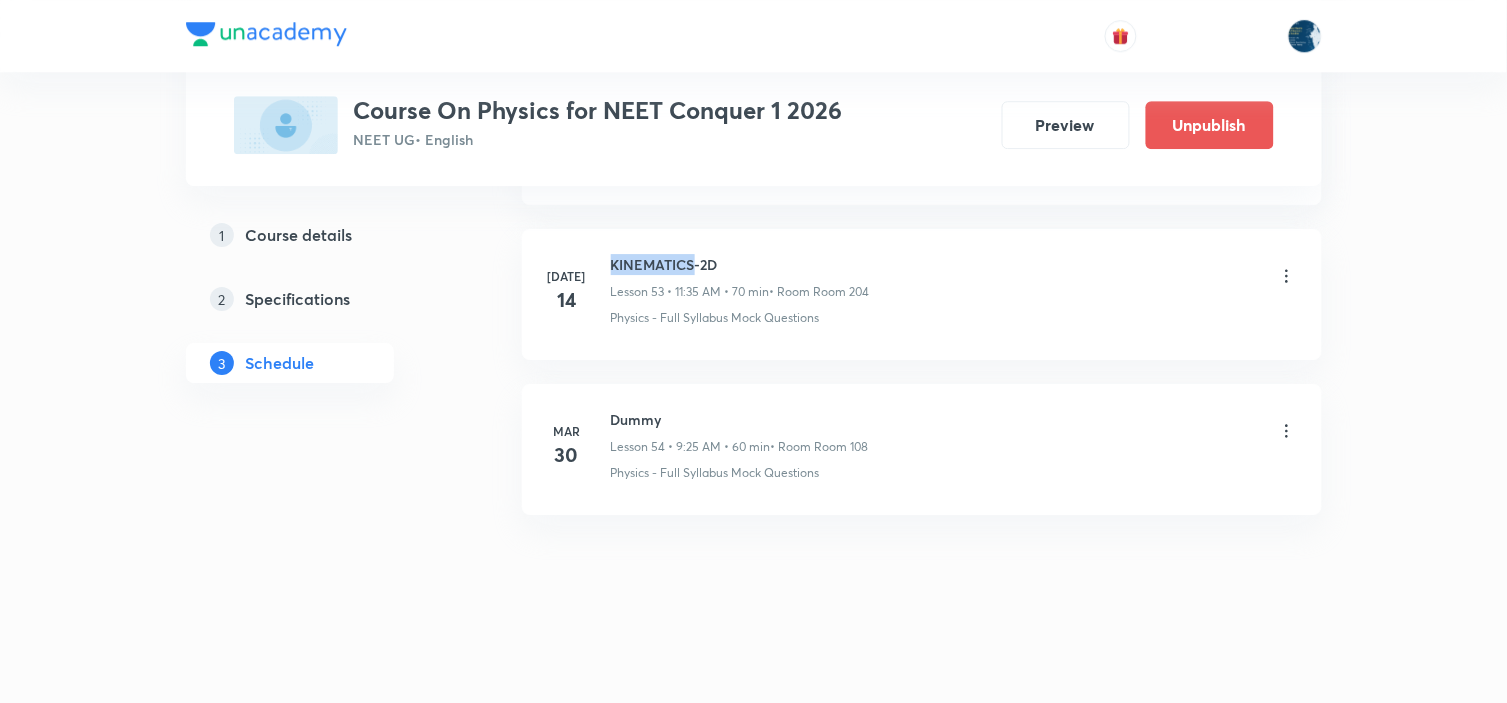 click on "KINEMATICS-2D" at bounding box center [740, 264] 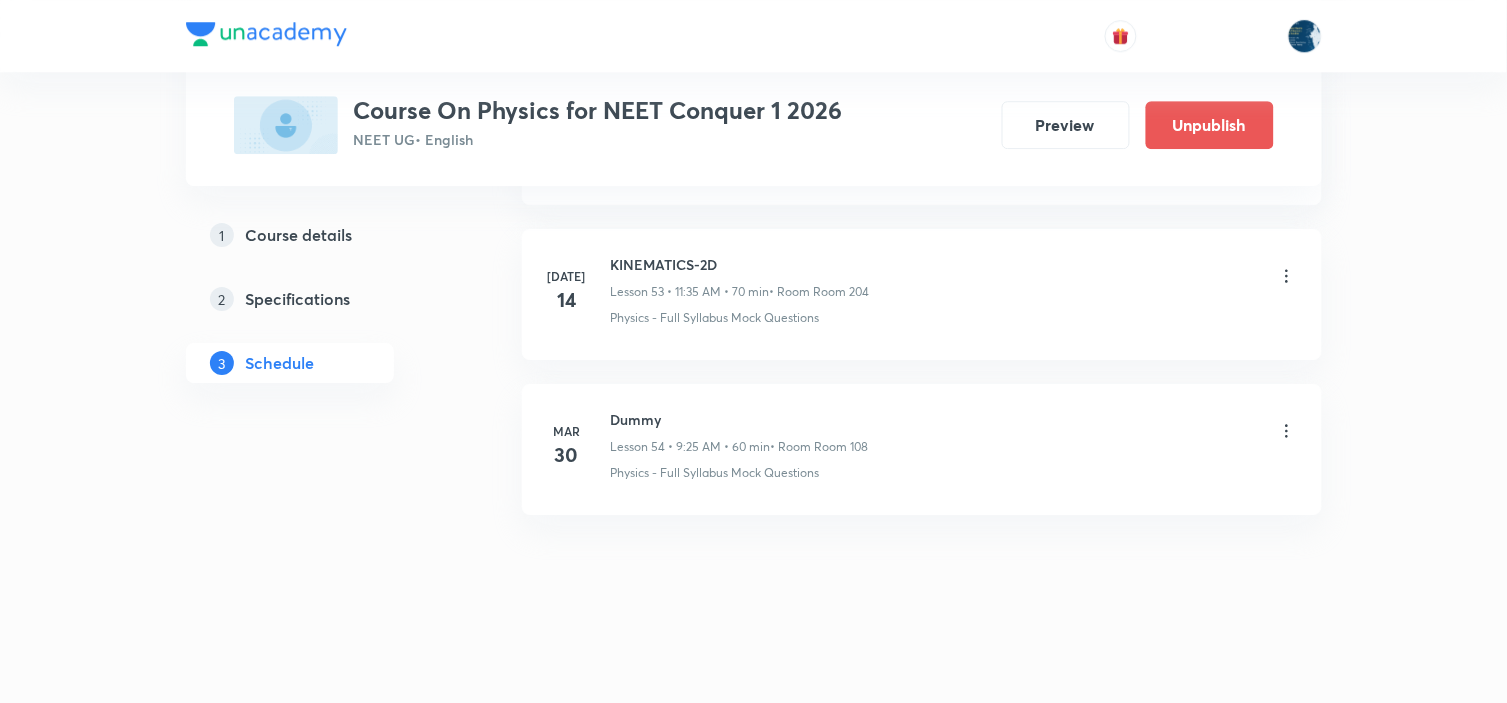 click on "KINEMATICS-2D" at bounding box center (740, 264) 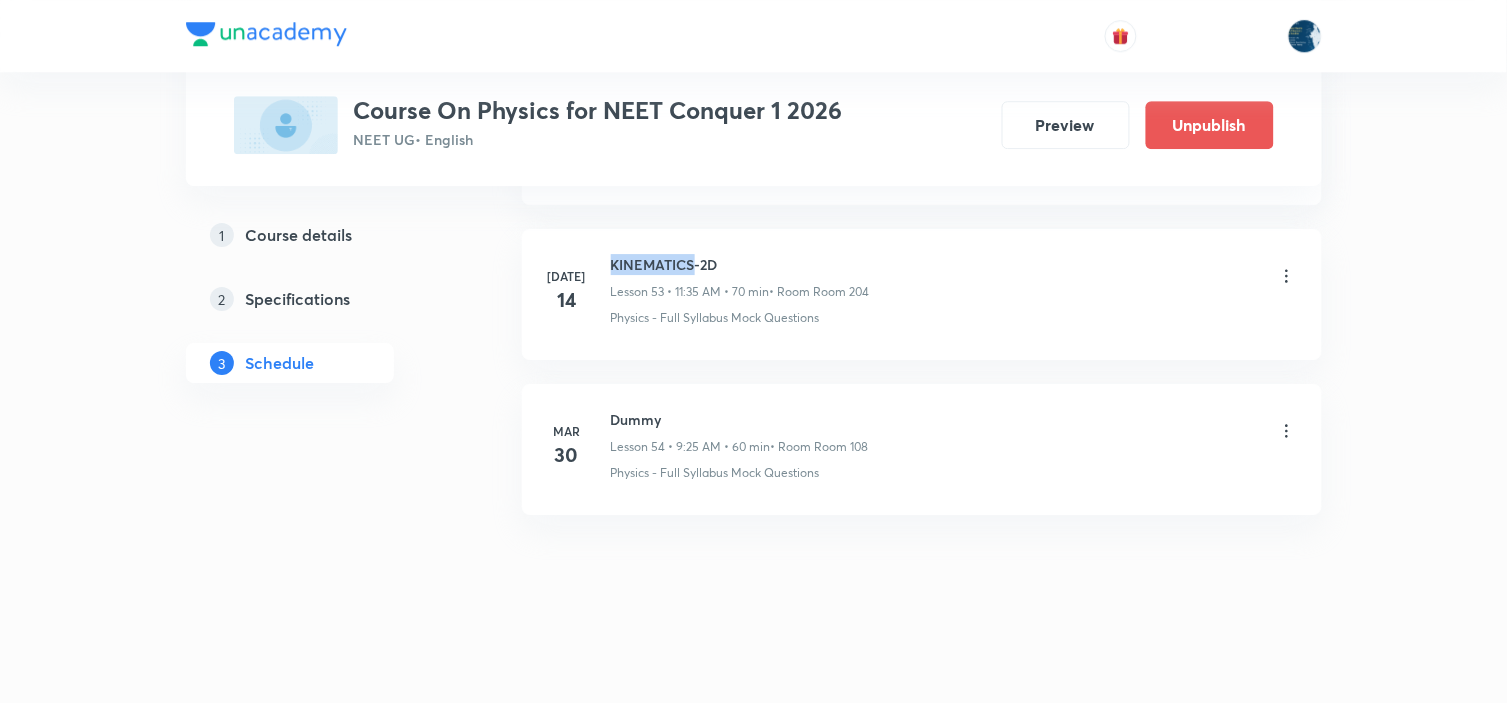click on "KINEMATICS-2D" at bounding box center [740, 264] 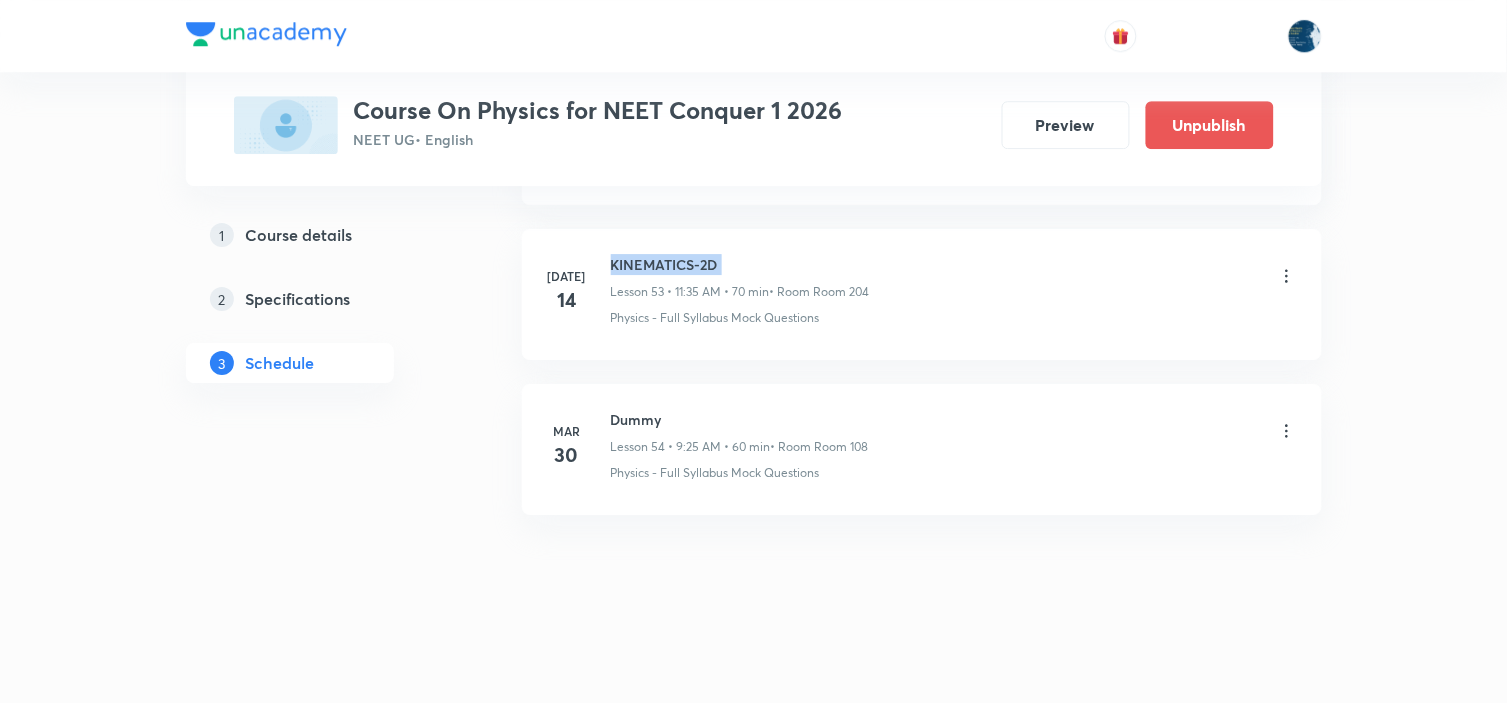 click on "KINEMATICS-2D" at bounding box center [740, 264] 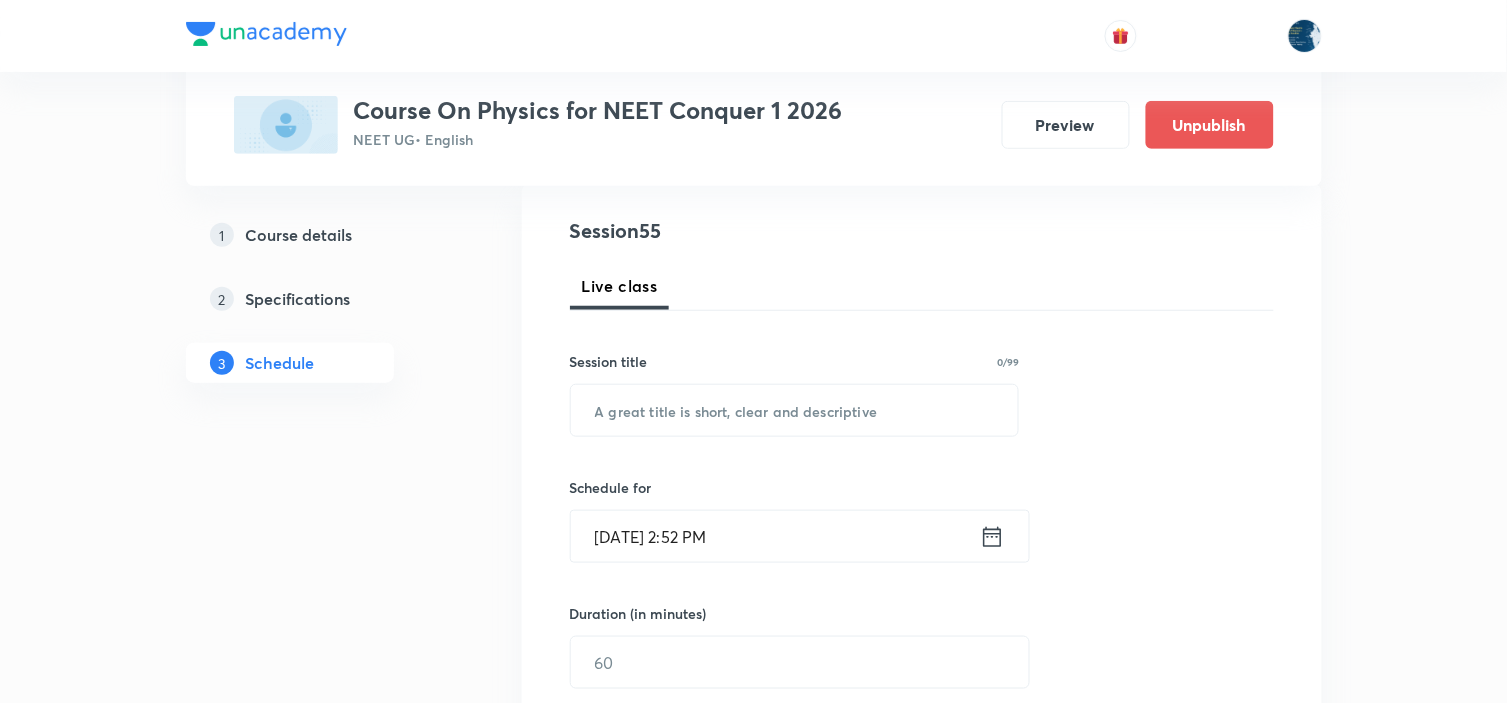 scroll, scrollTop: 222, scrollLeft: 0, axis: vertical 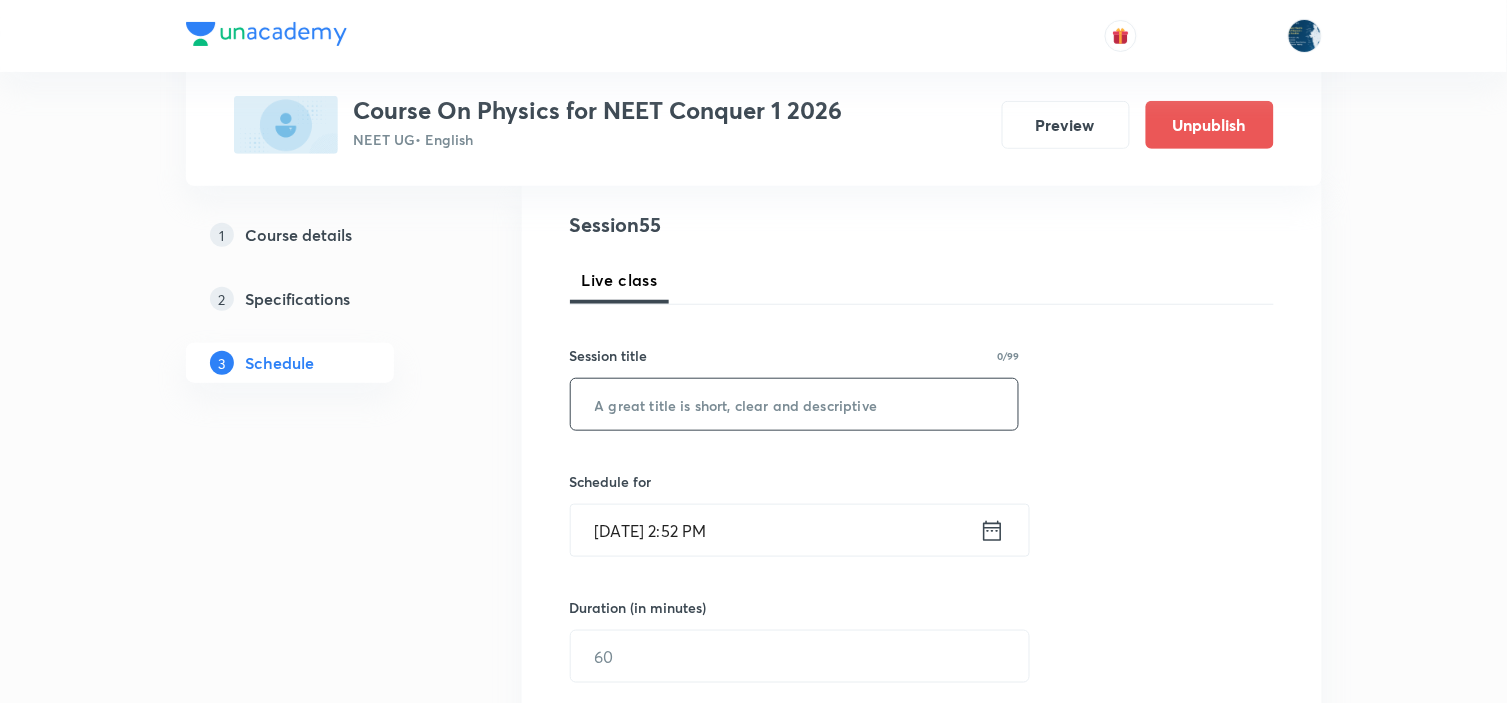 click at bounding box center [795, 404] 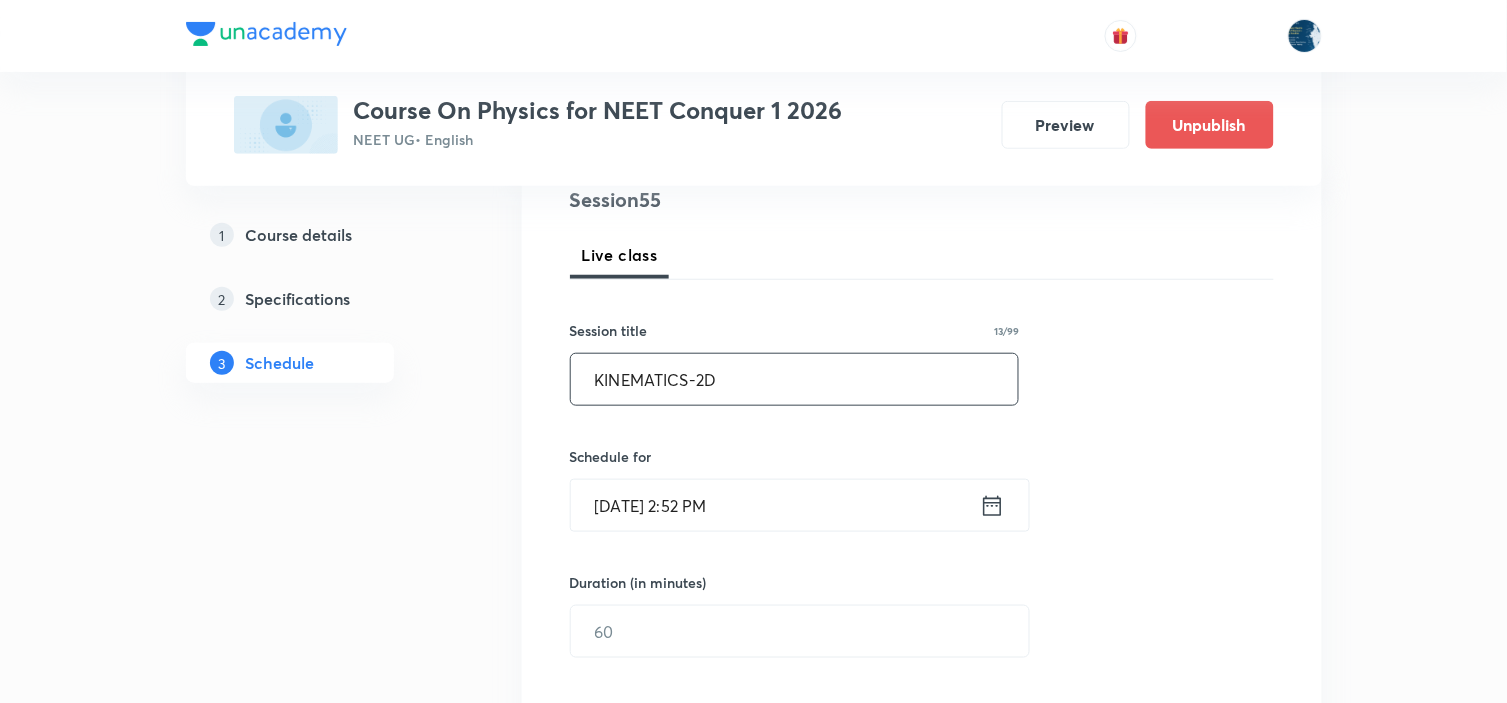 scroll, scrollTop: 333, scrollLeft: 0, axis: vertical 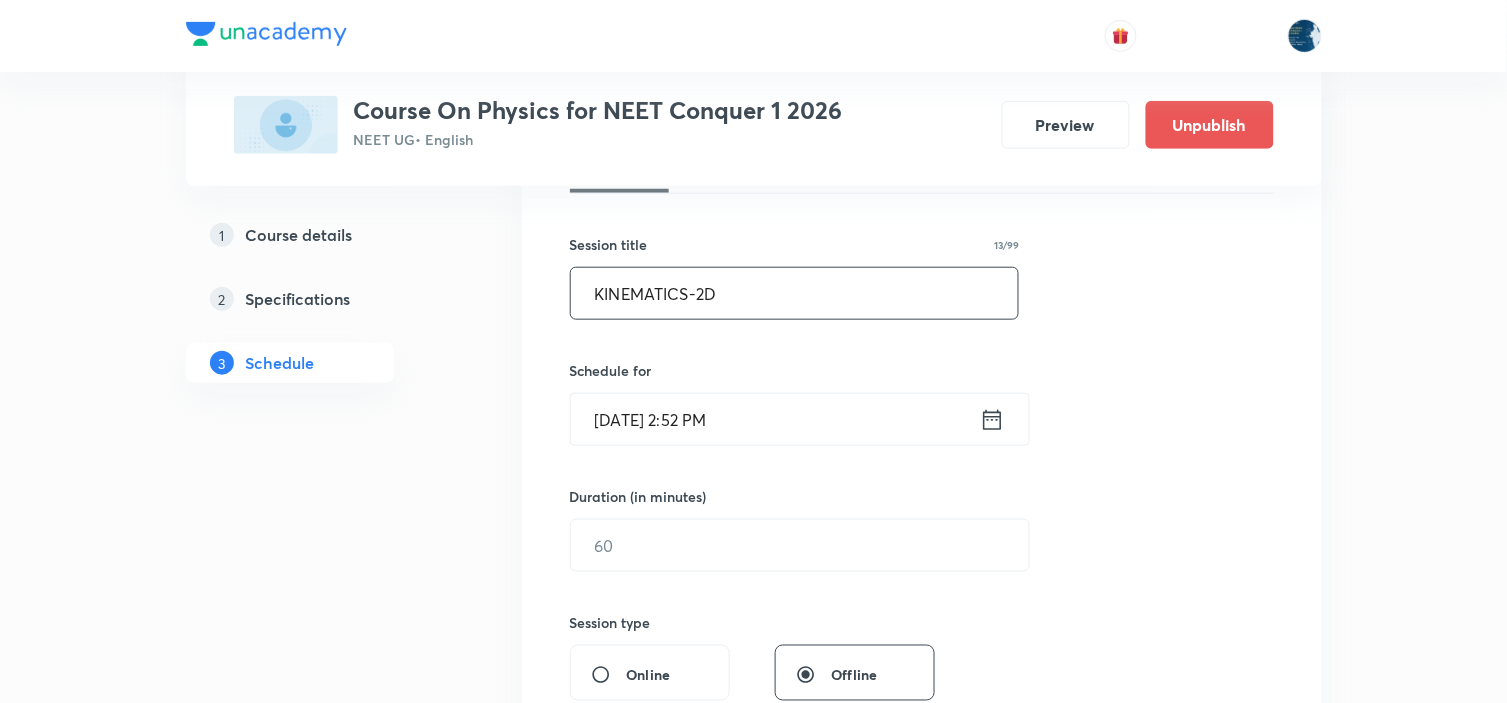 type on "KINEMATICS-2D" 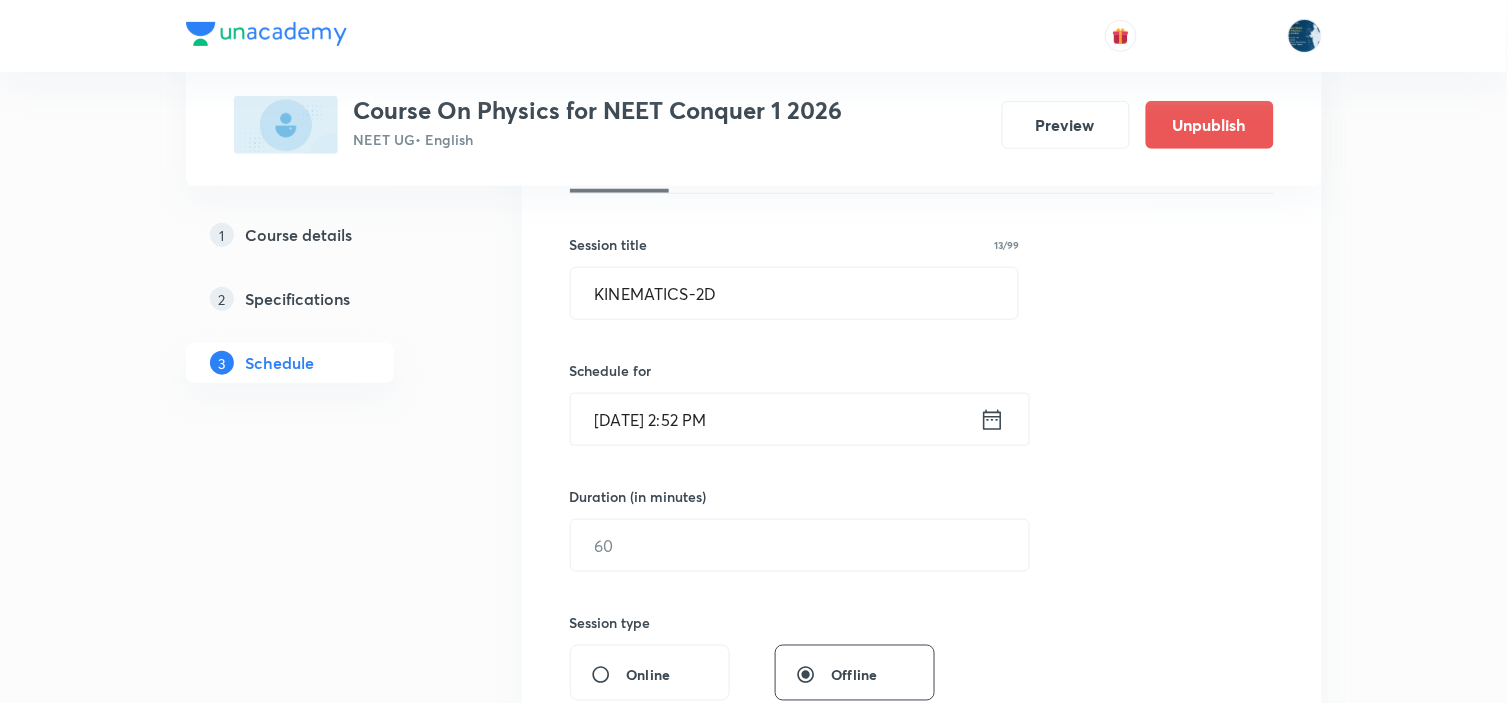 click 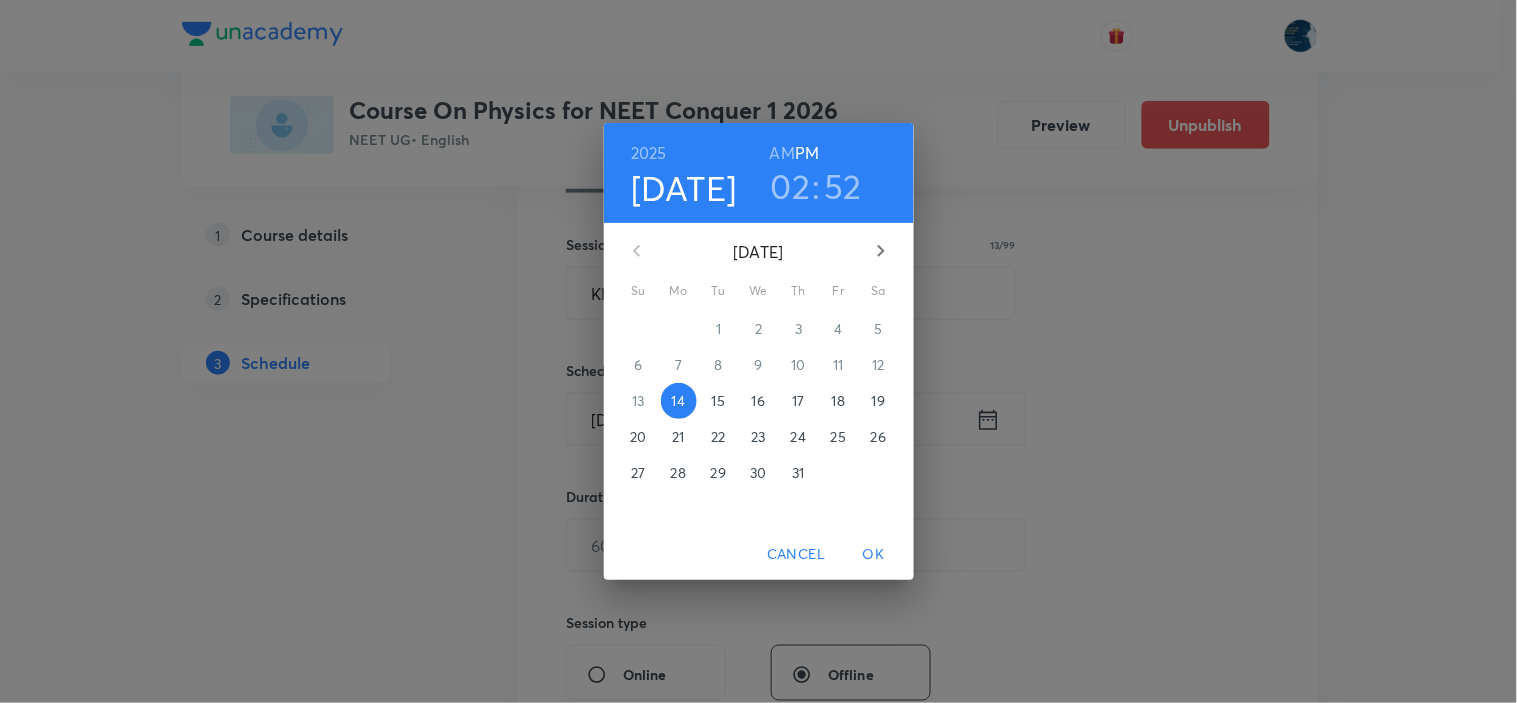 click on "02" at bounding box center (791, 186) 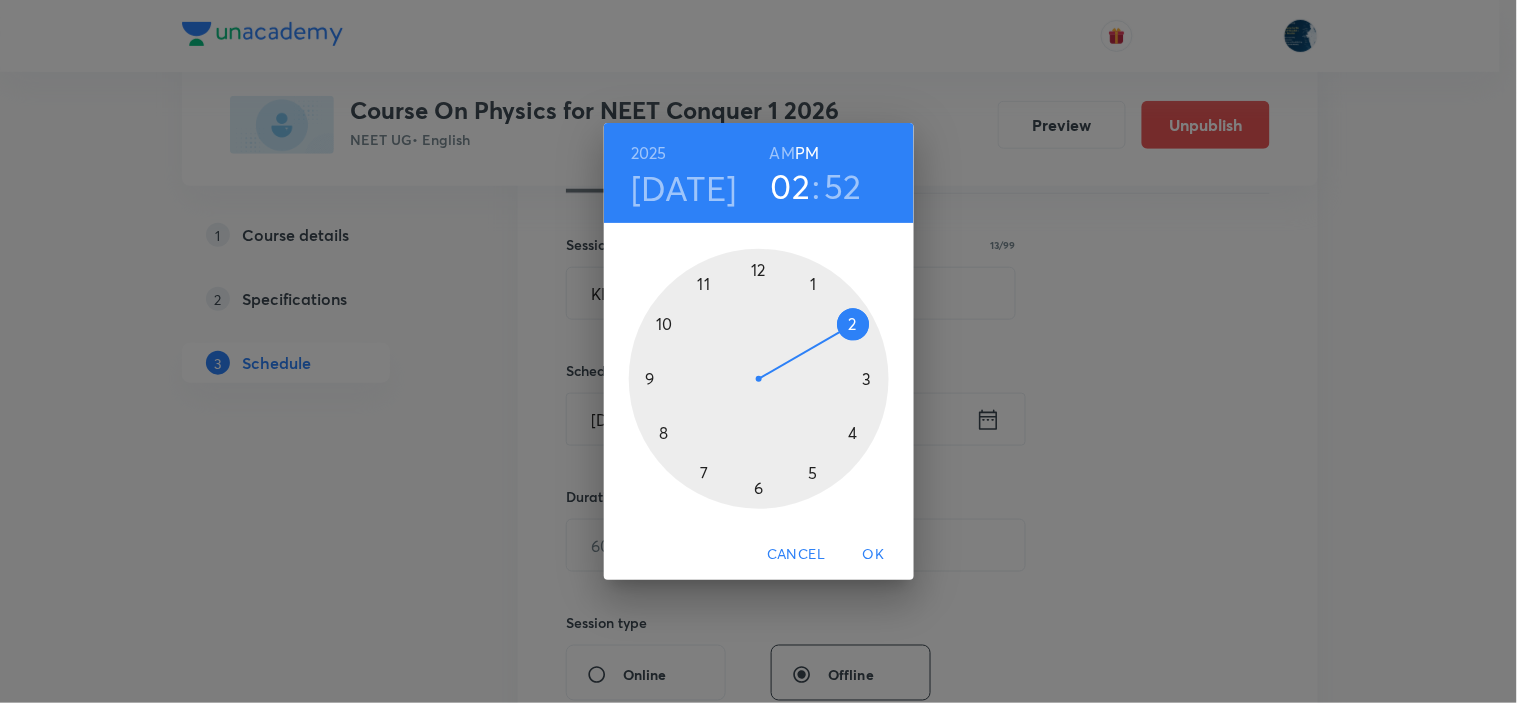 click at bounding box center (759, 379) 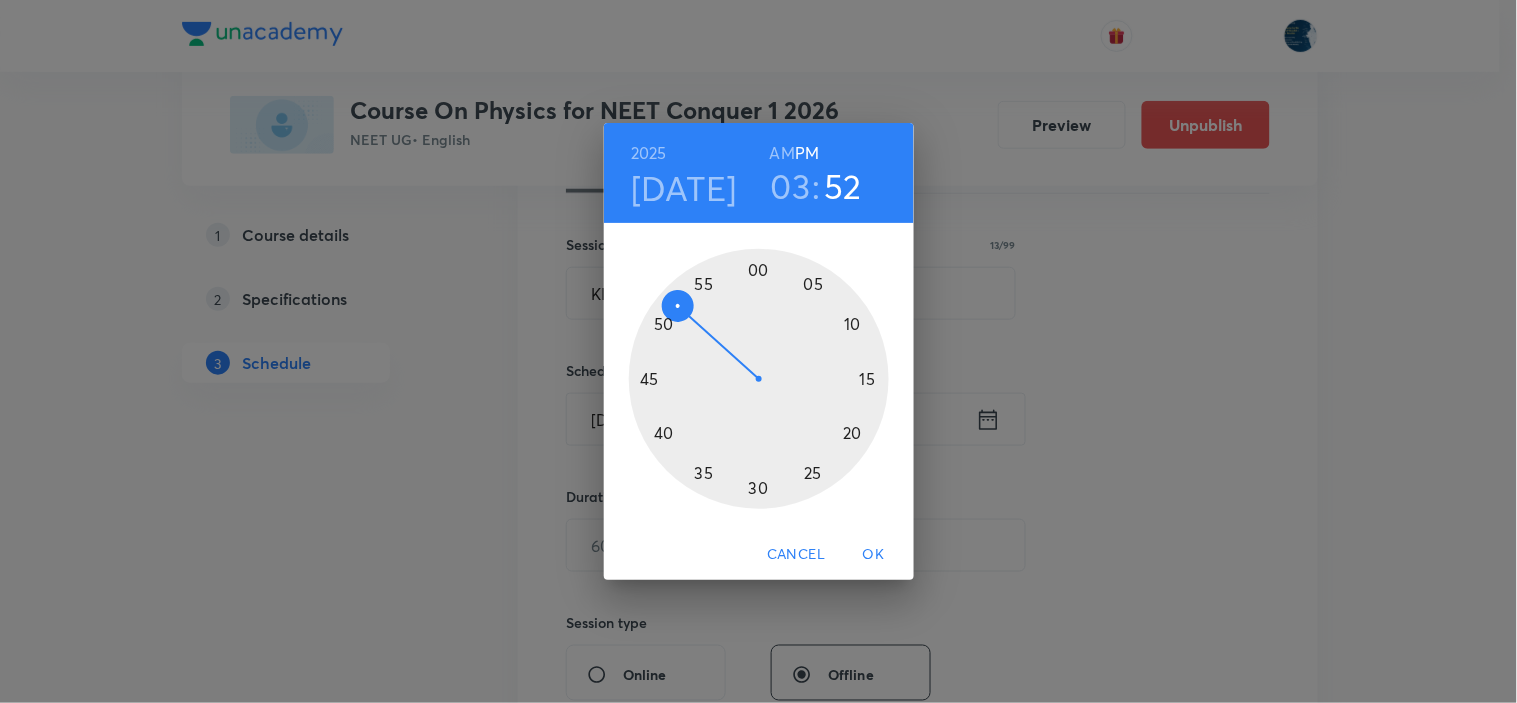 click at bounding box center [759, 379] 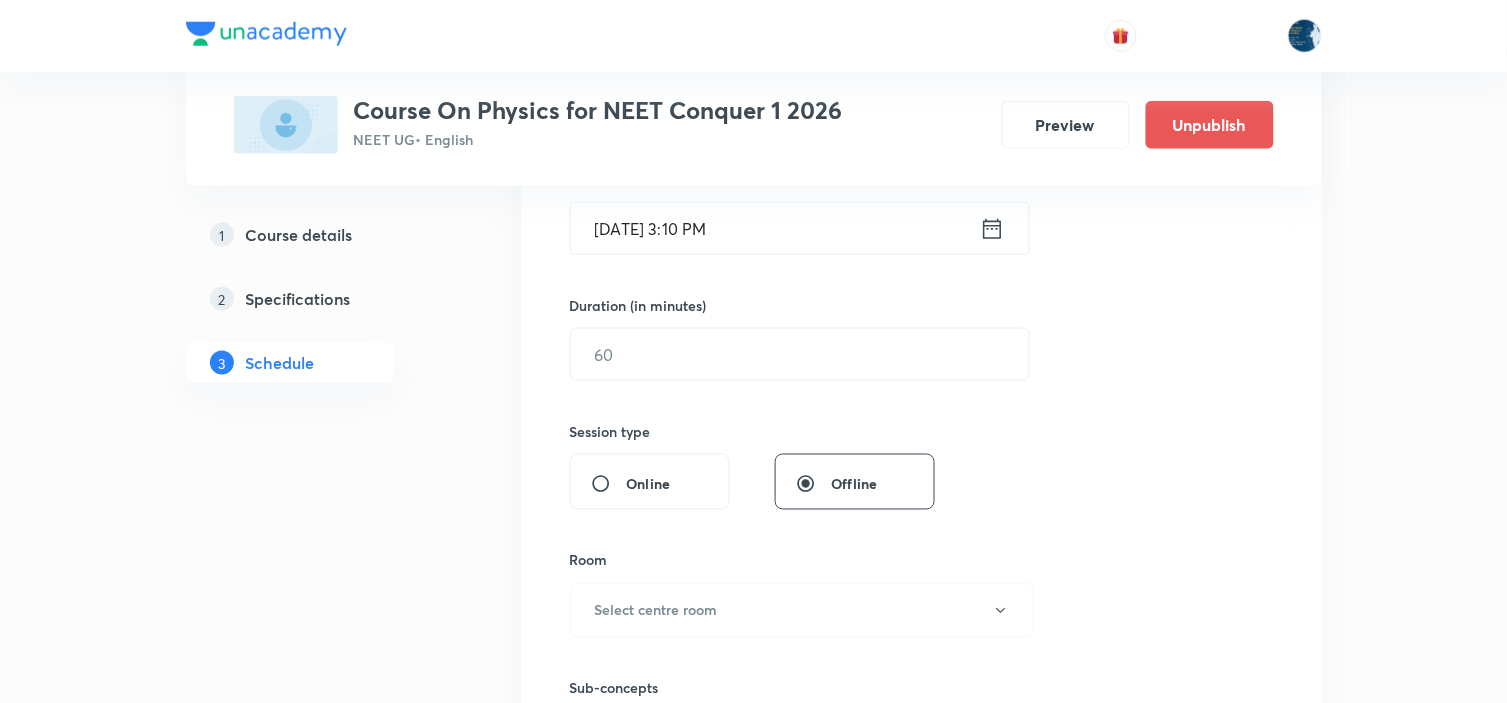 scroll, scrollTop: 555, scrollLeft: 0, axis: vertical 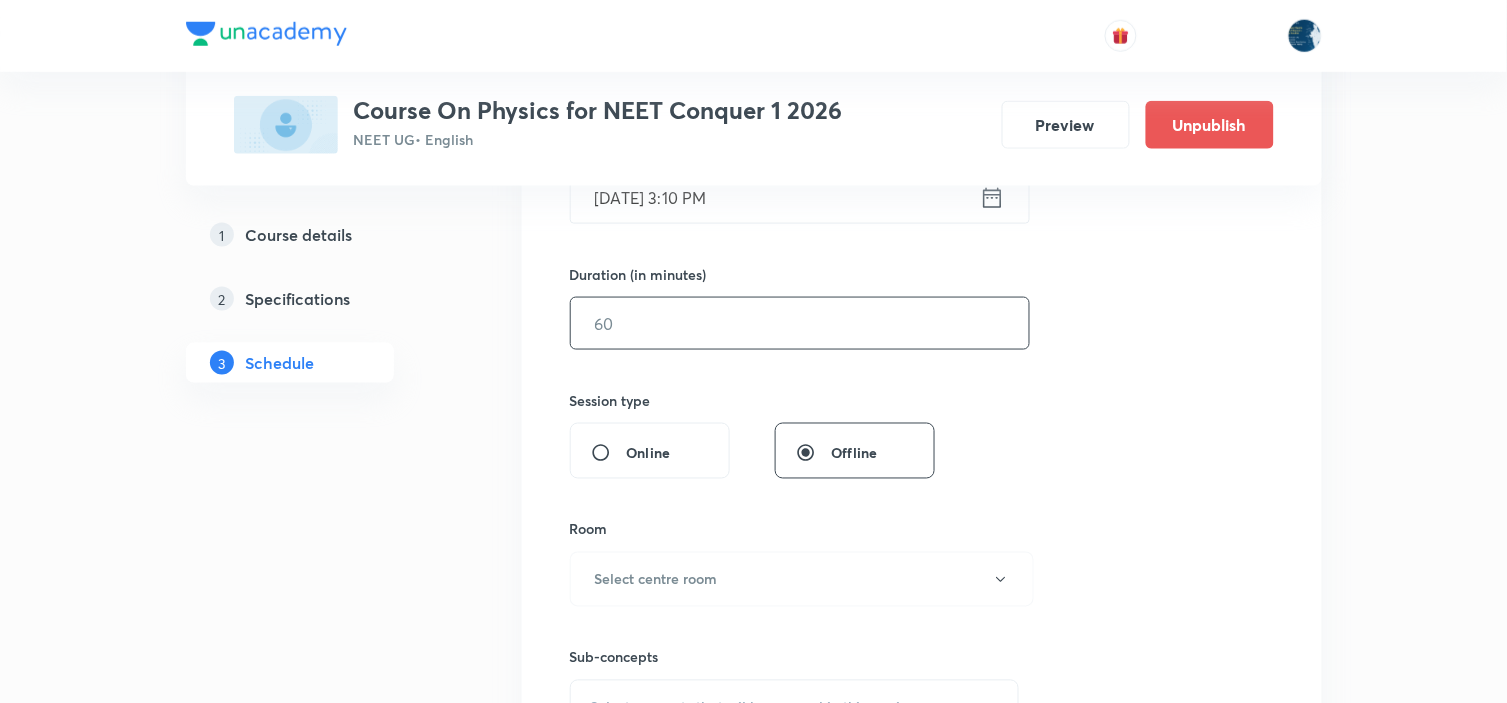 click at bounding box center (800, 323) 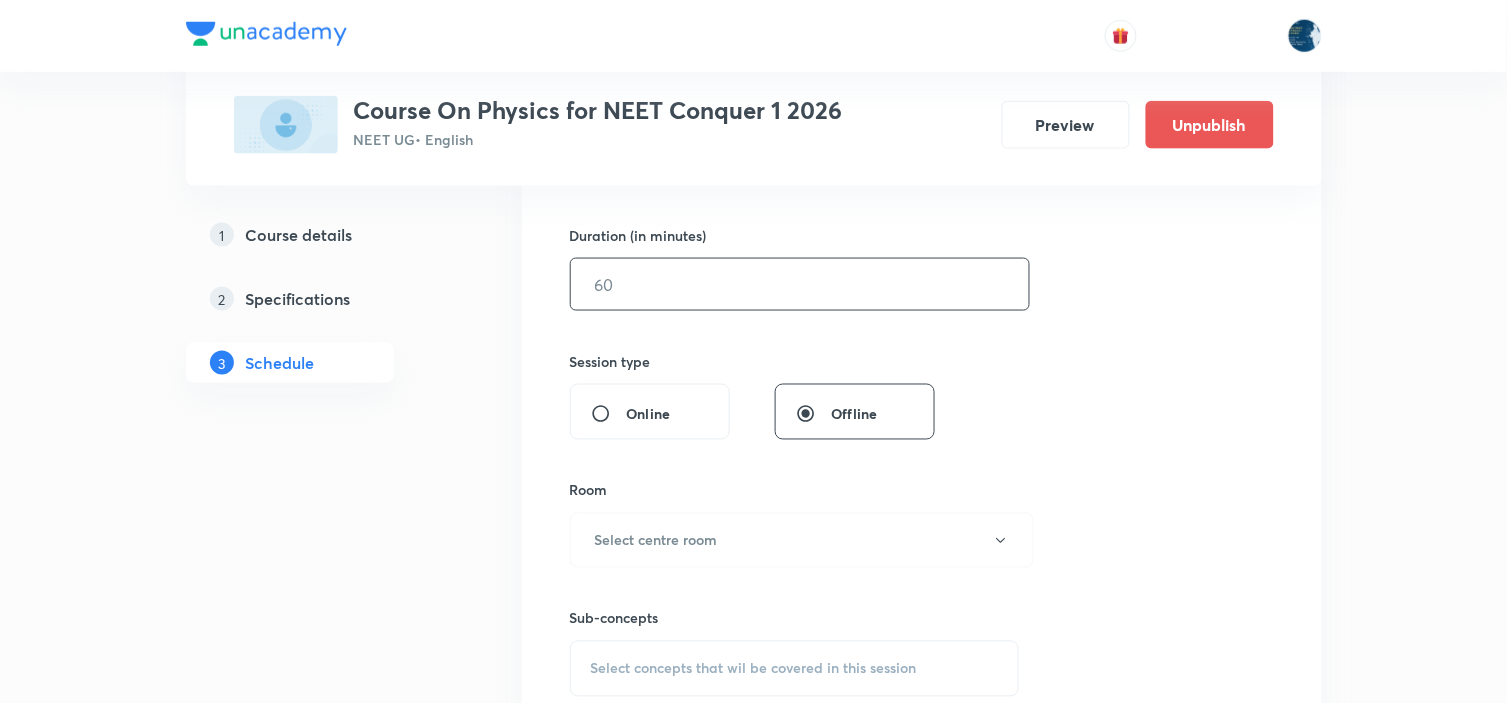 scroll, scrollTop: 555, scrollLeft: 0, axis: vertical 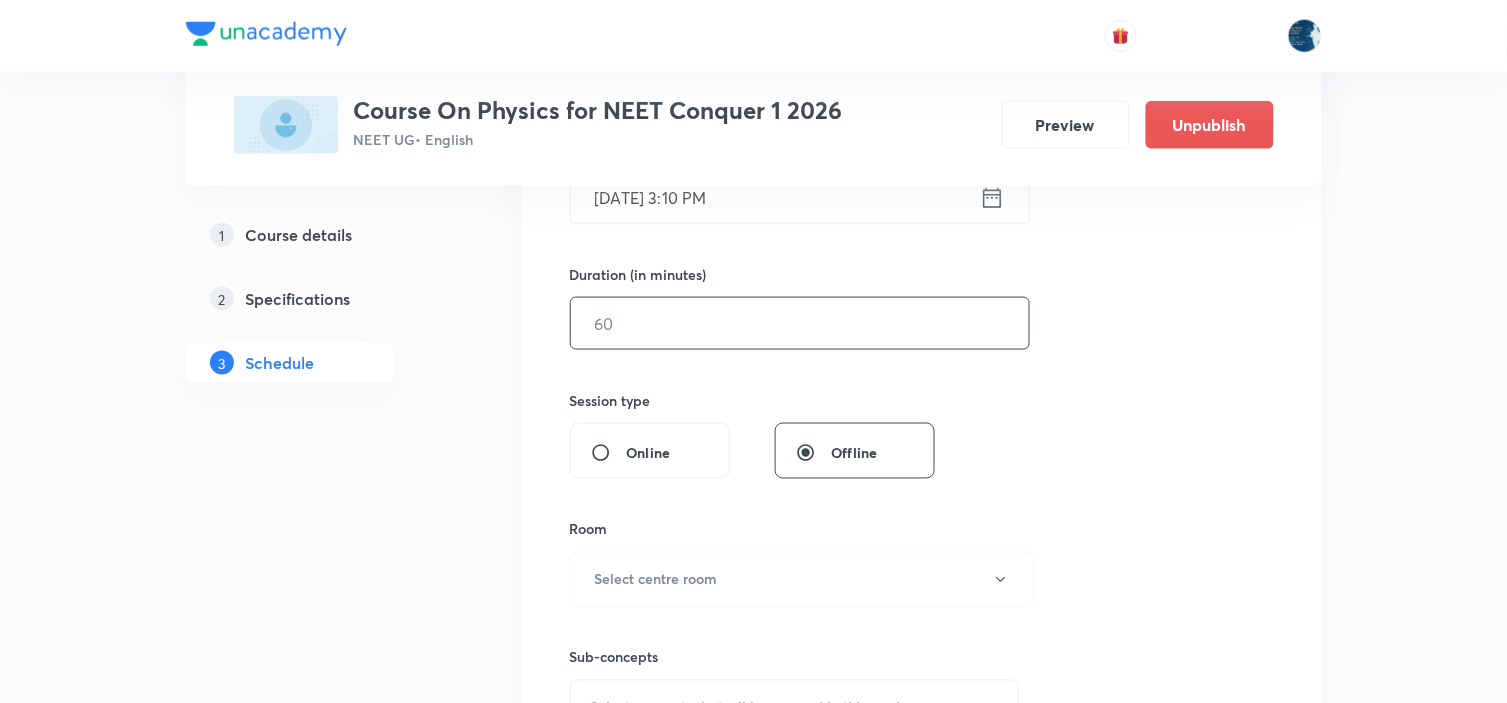 click at bounding box center (800, 323) 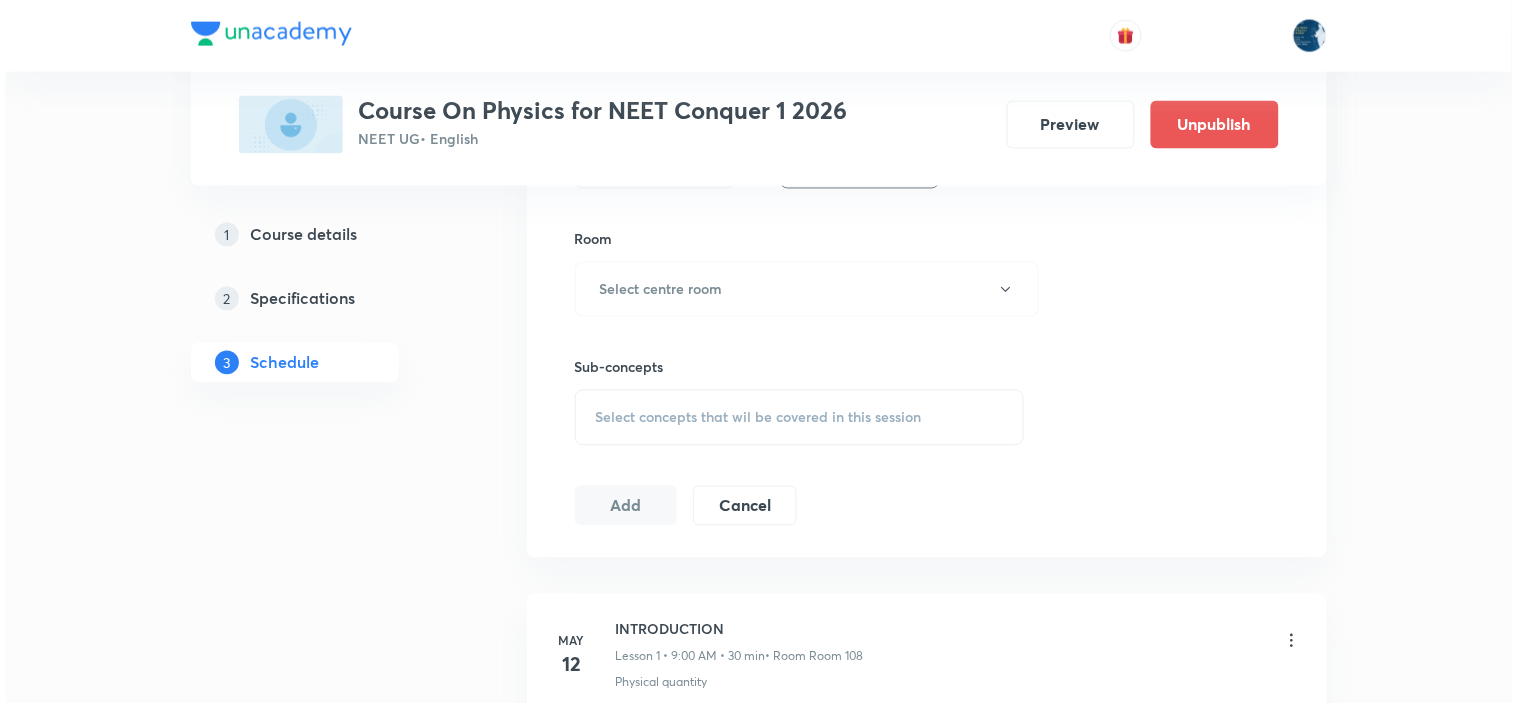scroll, scrollTop: 888, scrollLeft: 0, axis: vertical 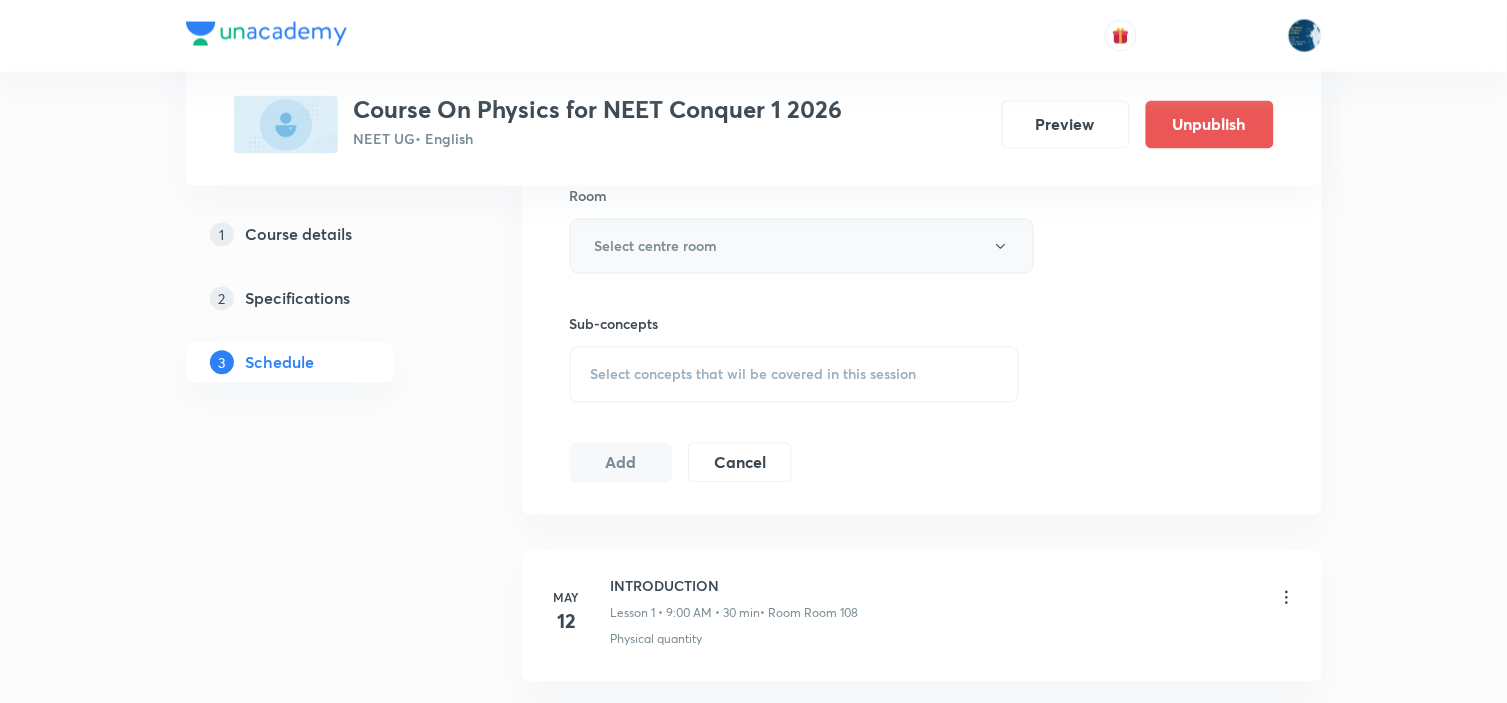 type on "60" 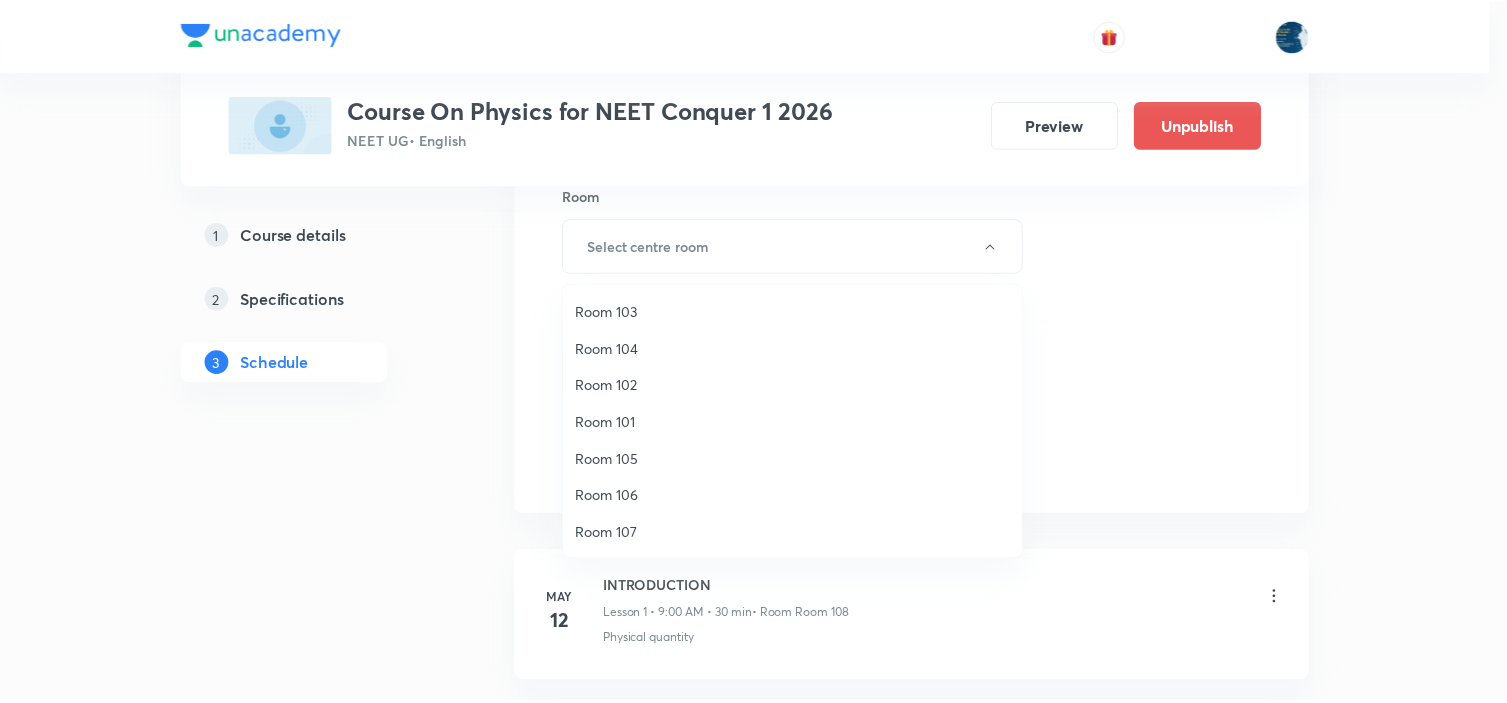 scroll, scrollTop: 371, scrollLeft: 0, axis: vertical 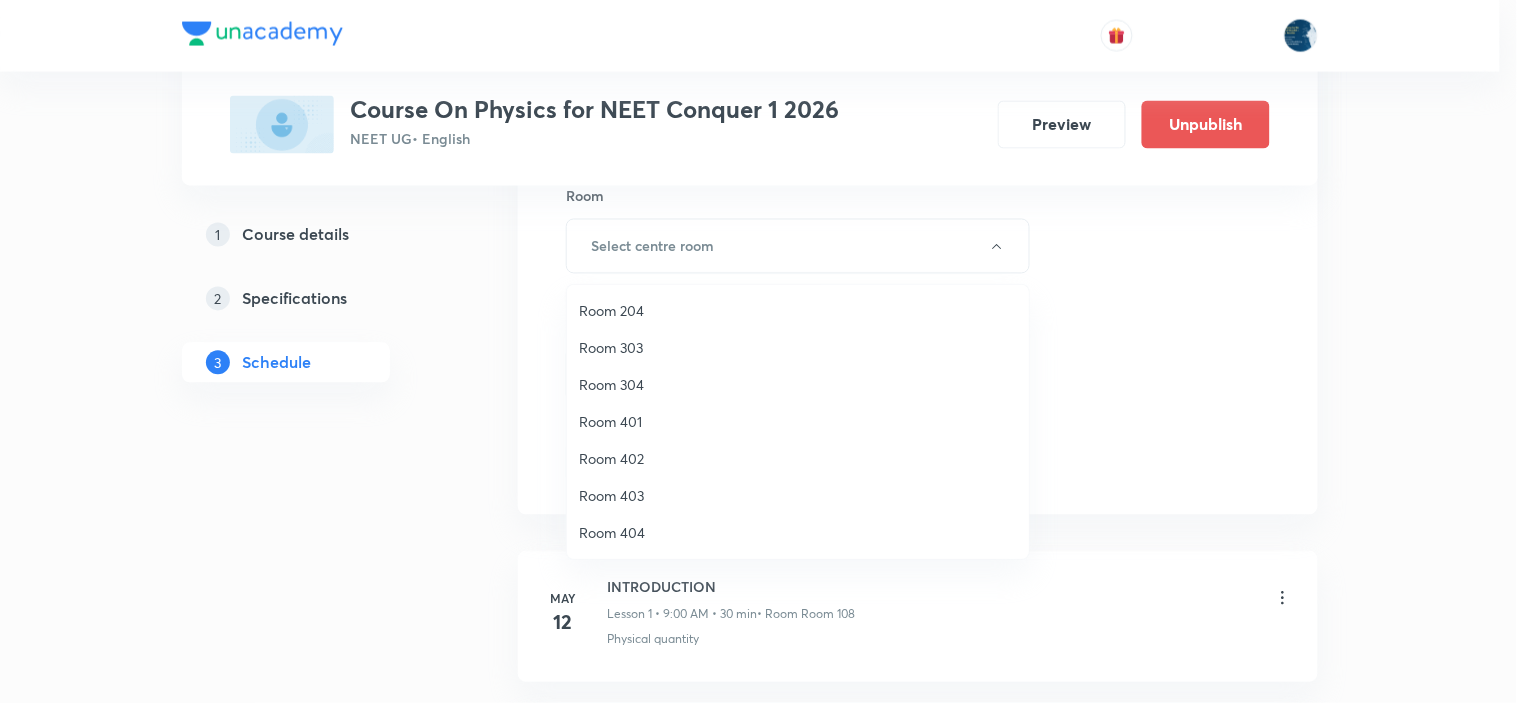 click on "Room 204" at bounding box center (798, 310) 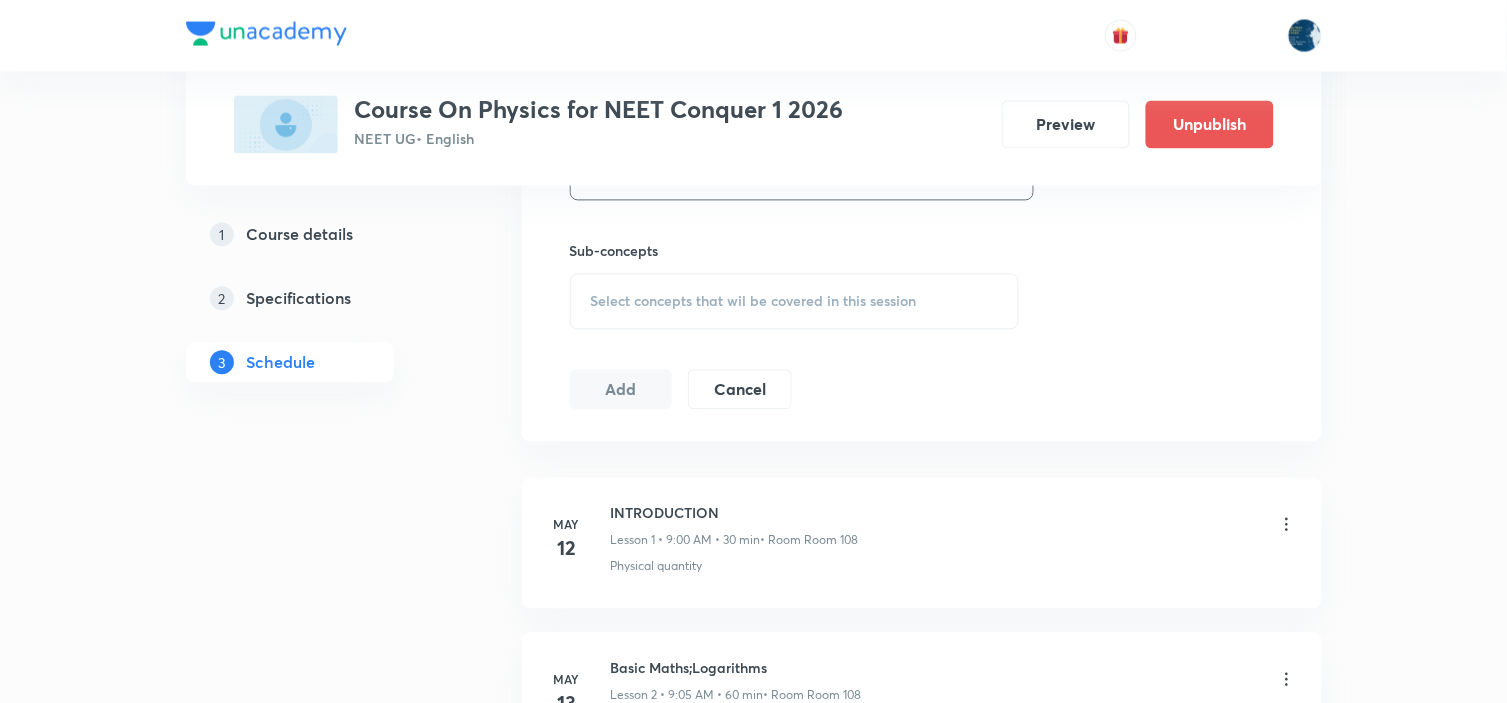 scroll, scrollTop: 1000, scrollLeft: 0, axis: vertical 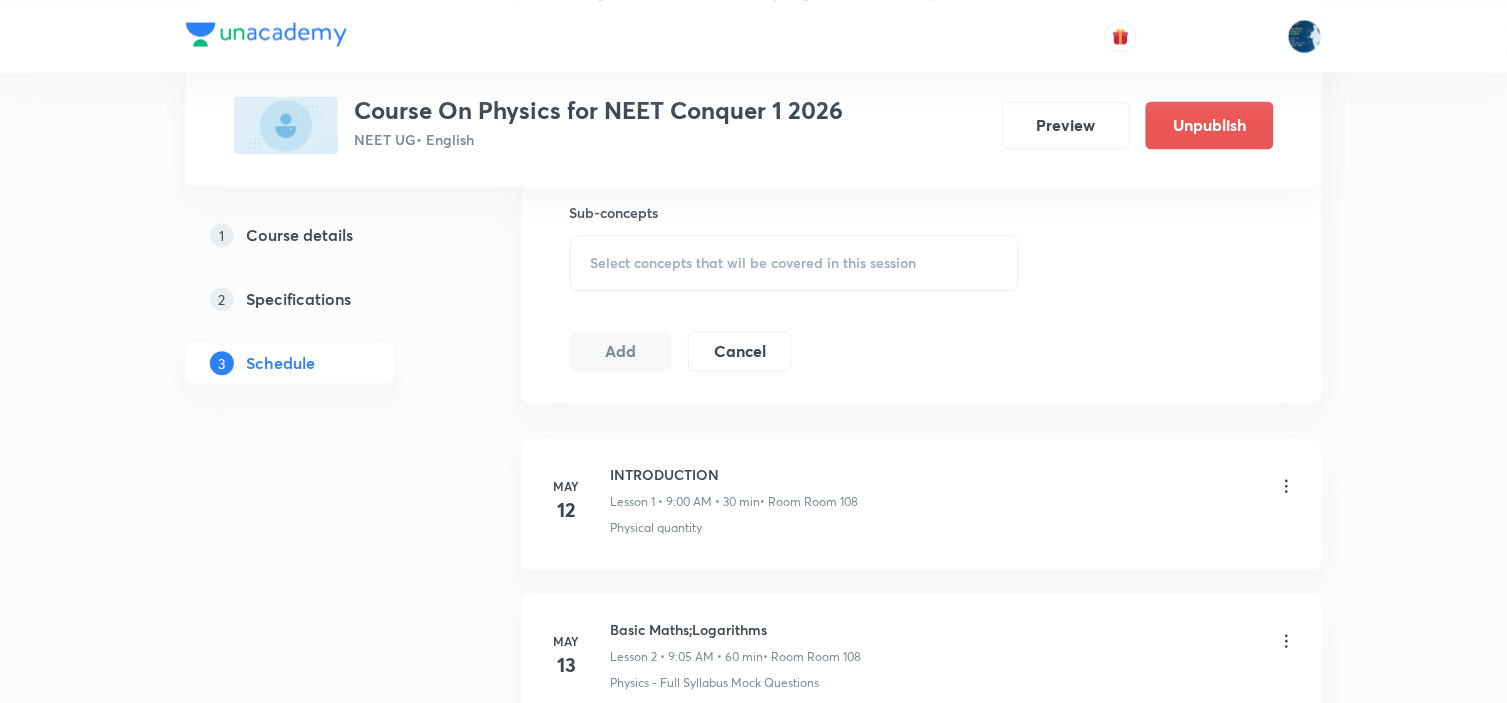 click on "Select concepts that wil be covered in this session" at bounding box center (795, 263) 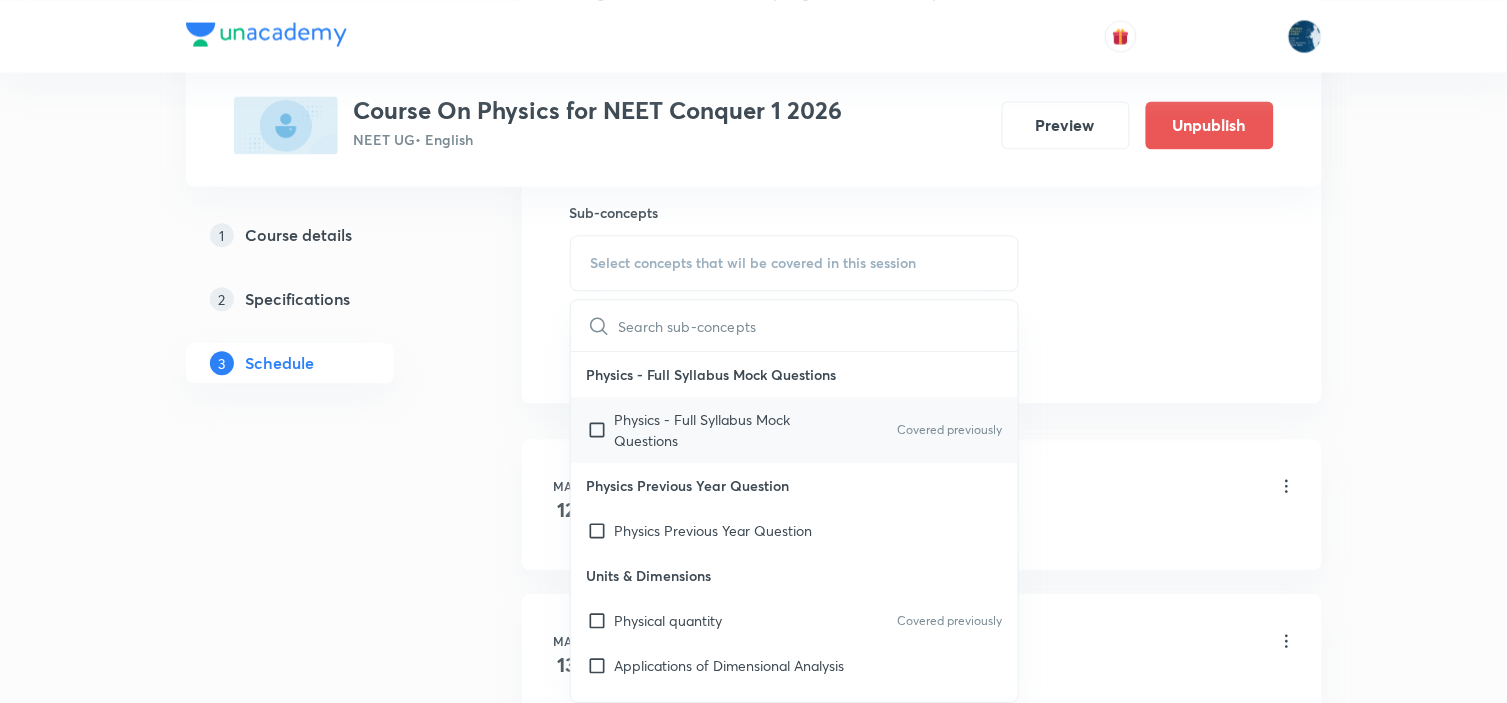 click on "Covered previously" at bounding box center [949, 430] 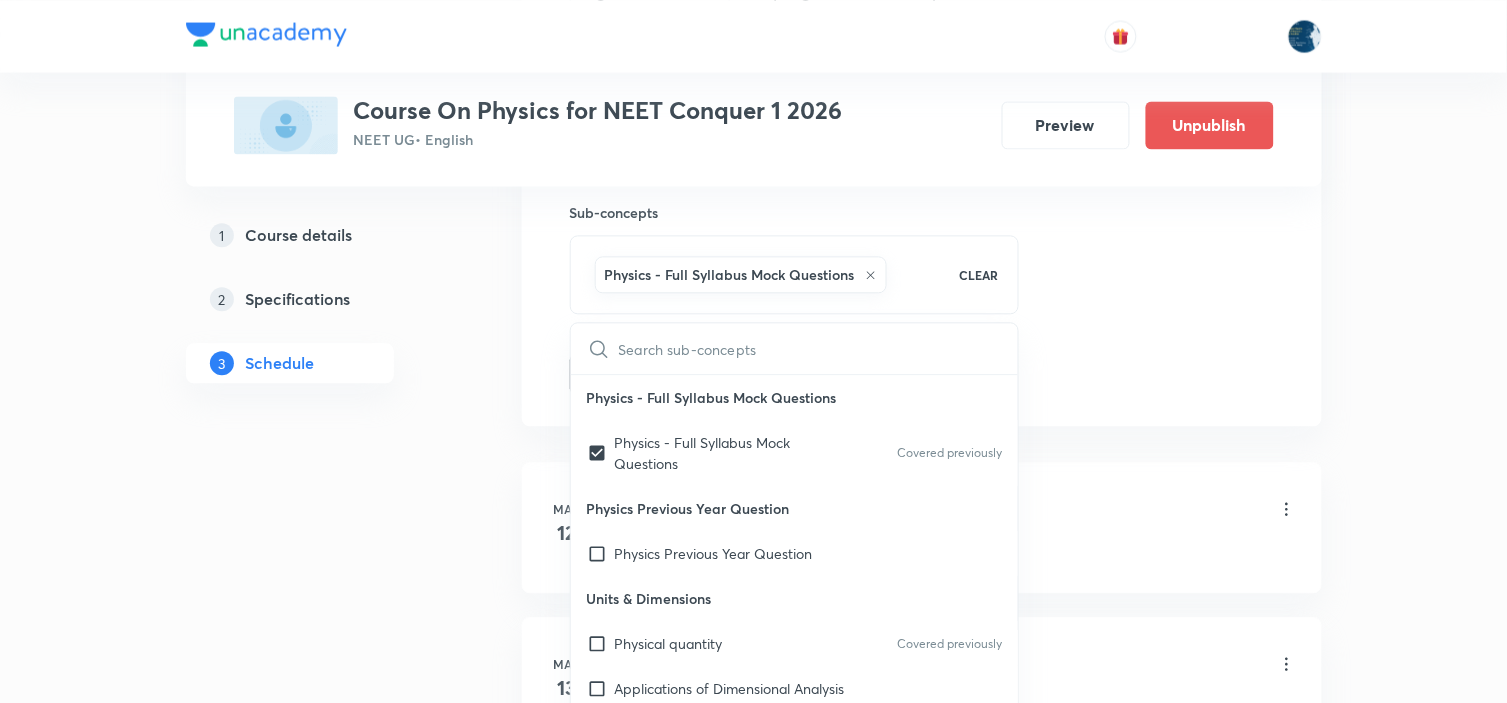click on "Session  55 Live class Session title 13/99 KINEMATICS-2D ​ Schedule for Jul 14, 2025, 3:10 PM ​ Duration (in minutes) 60 ​   Session type Online Offline Room Room 204 Sub-concepts Physics - Full Syllabus Mock Questions CLEAR ​ Physics - Full Syllabus Mock Questions Physics - Full Syllabus Mock Questions Covered previously Physics Previous Year Question Physics Previous Year Question Units & Dimensions Physical quantity Covered previously Applications of Dimensional Analysis Significant Figures Units of Physical Quantities System of Units Dimensions of Some Mathematical Functions Unit and Dimension Product of Two Vectors Subtraction of Vectors Cross Product Least Count Analysis Errors of Measurement Vernier Callipers Screw Gauge Zero Error Basic Mathematics Elementary Algebra Elementary Trigonometry Basic Coordinate Geometry Functions Differentiation Integral of a Function Use of Differentiation & Integration in One Dimensional Motion Derivatives of Equations of Motion by Calculus Basic Mathematics Add" at bounding box center (922, -87) 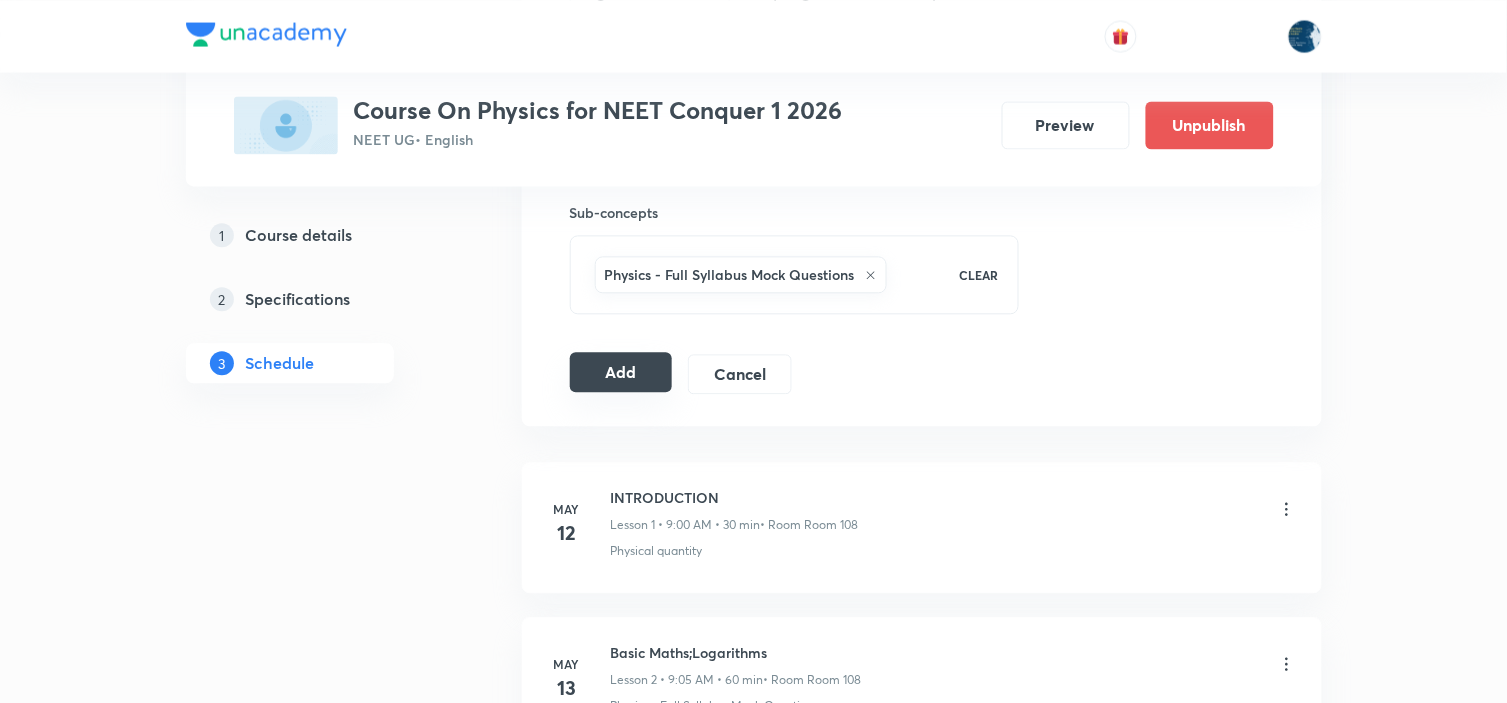 click on "Add" at bounding box center [621, 372] 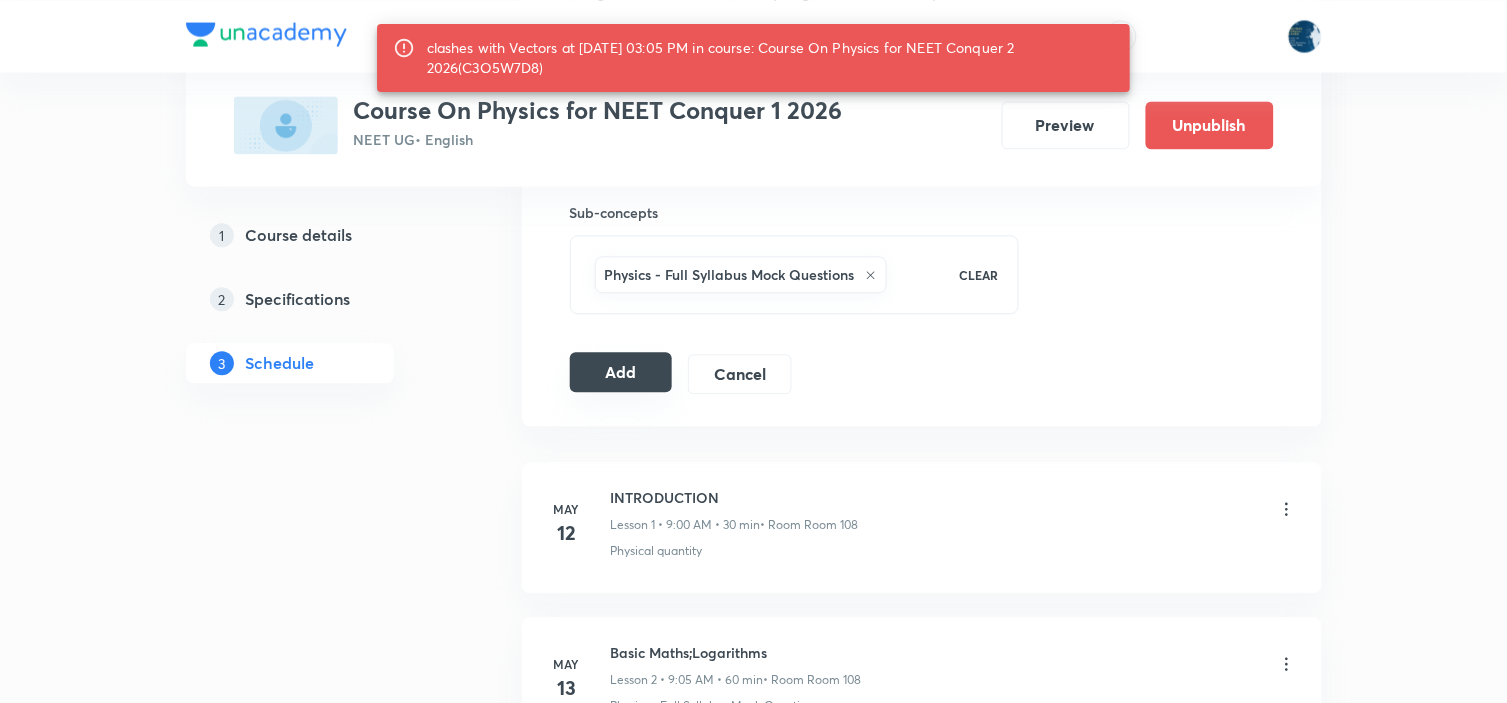 click on "Add" at bounding box center (621, 372) 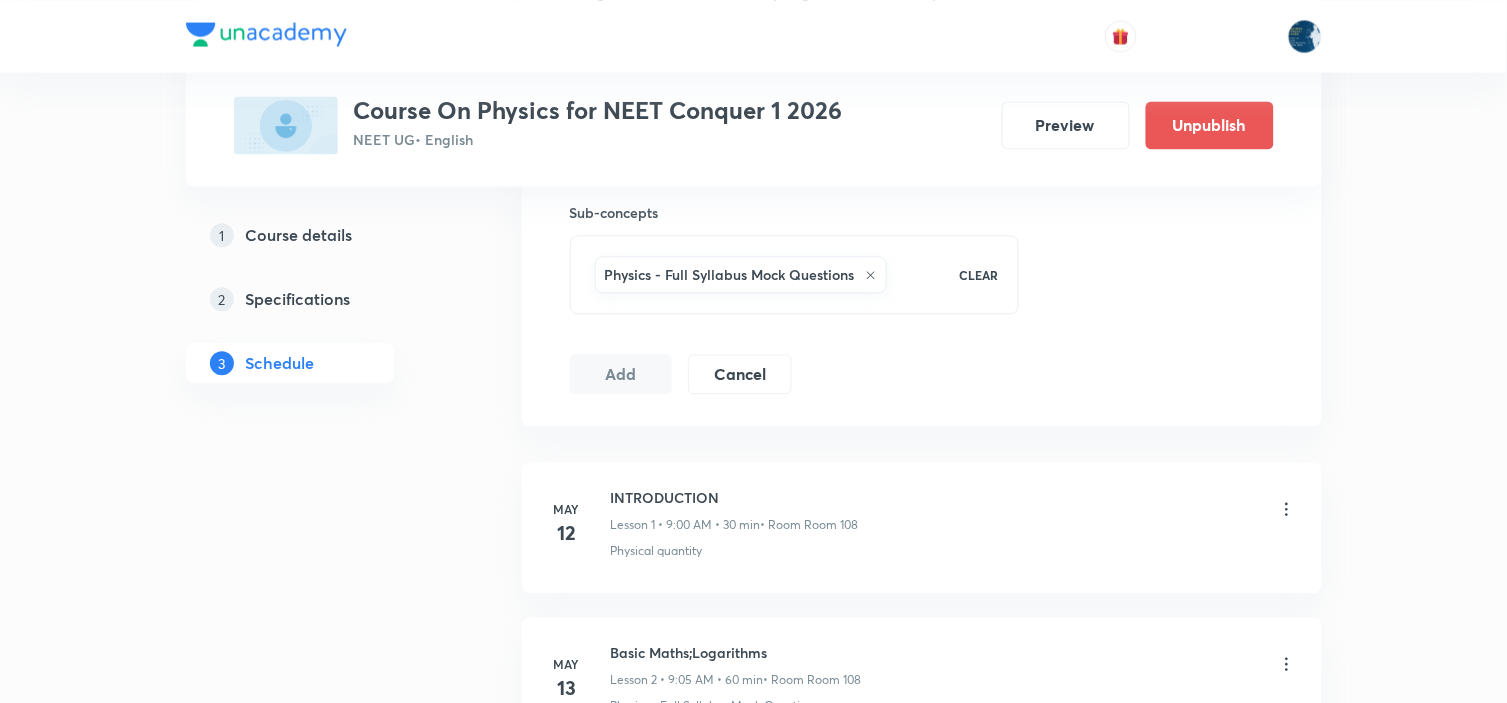 scroll, scrollTop: 9303, scrollLeft: 0, axis: vertical 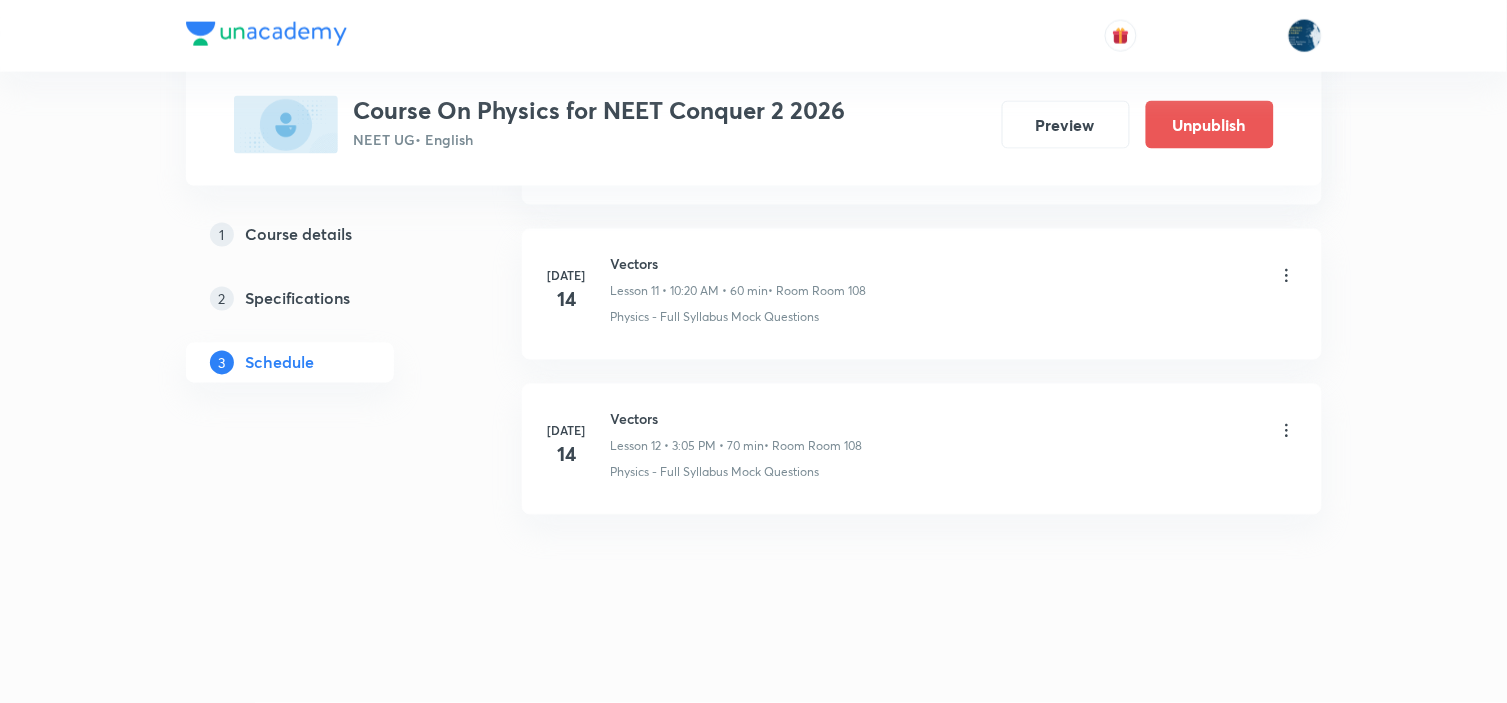 click 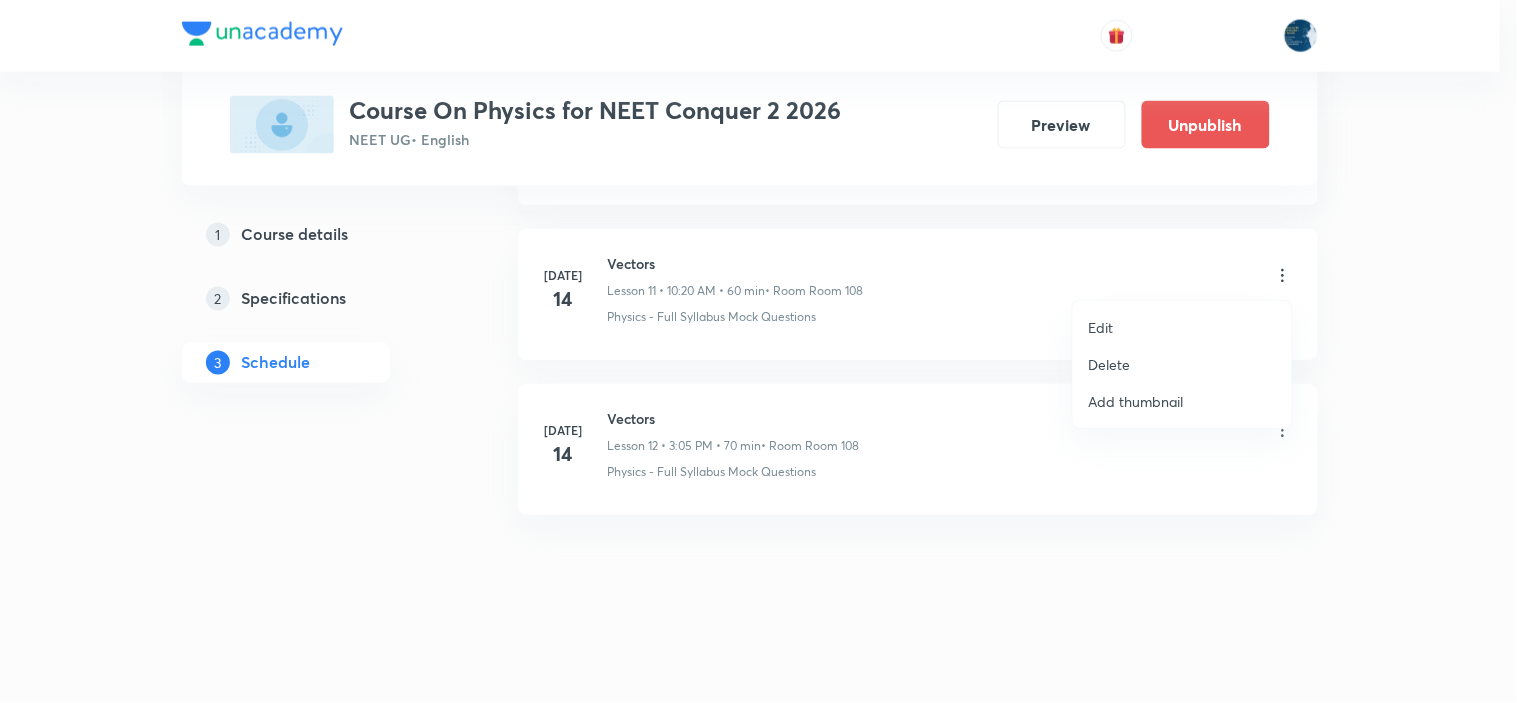 click on "Delete" at bounding box center [1182, 364] 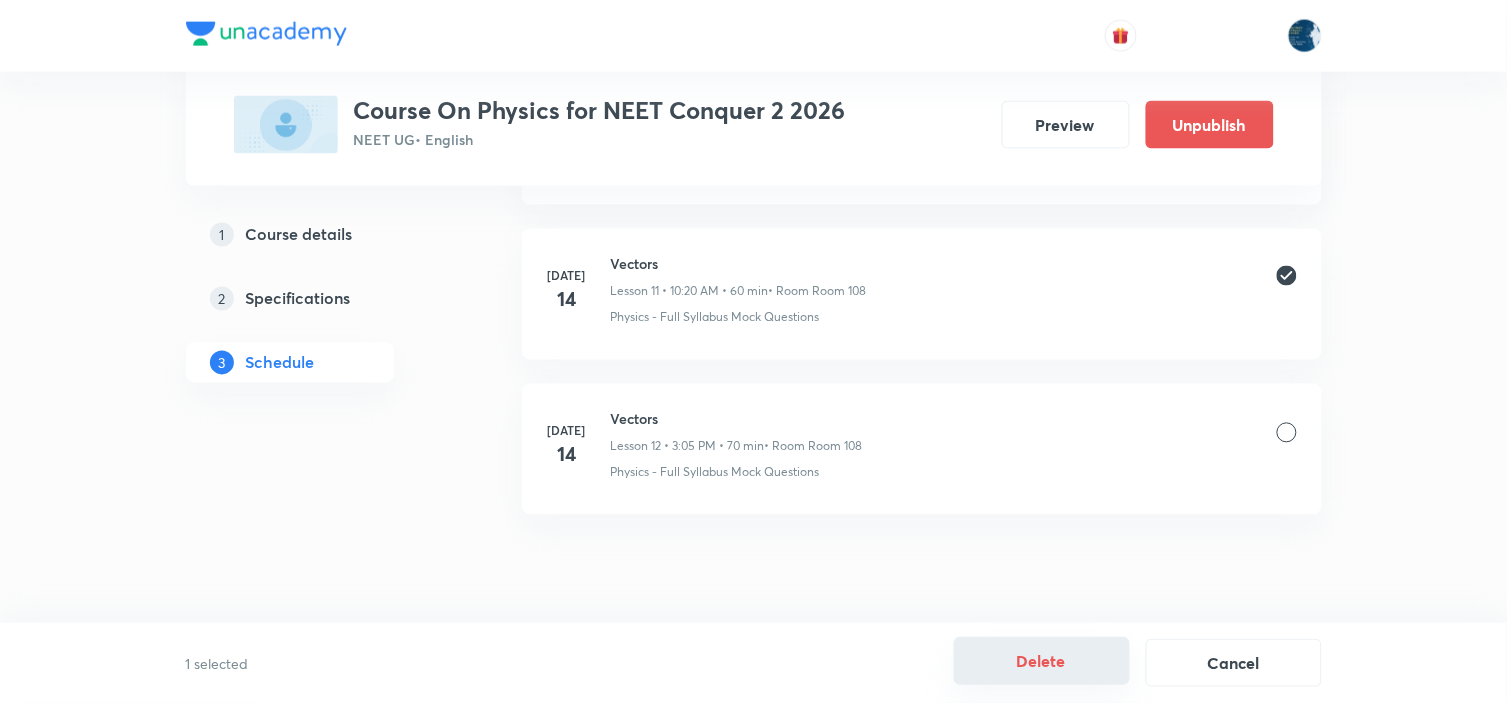 click on "Delete" at bounding box center [1042, 661] 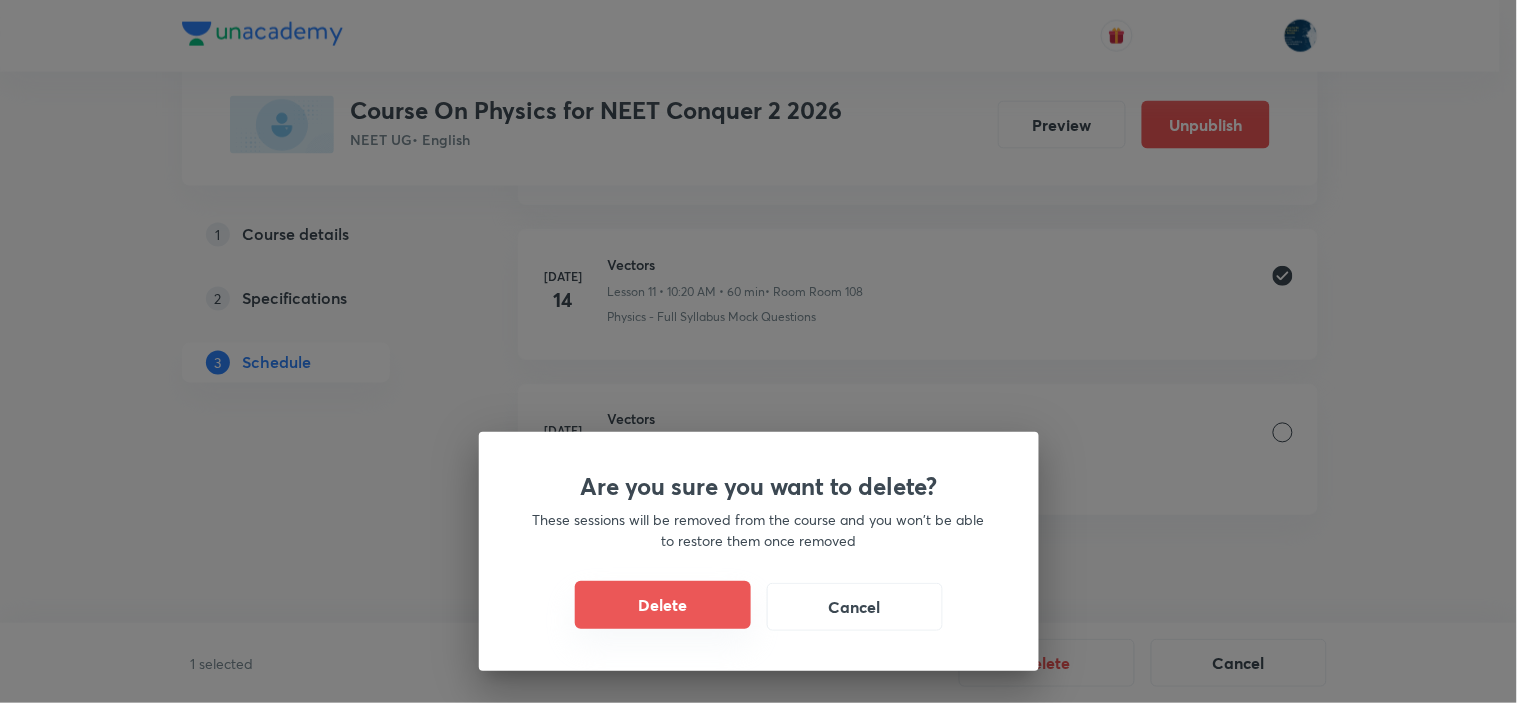 click on "Delete" at bounding box center [663, 605] 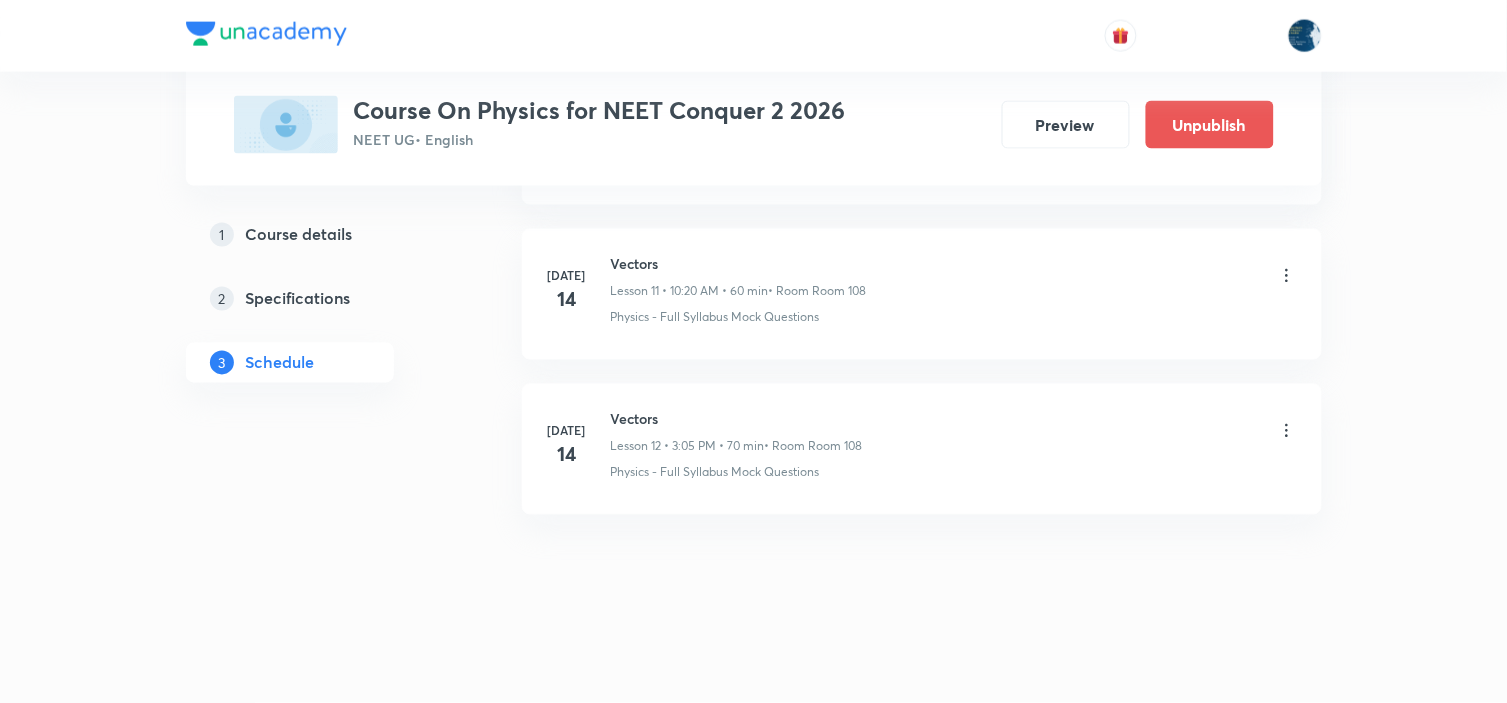 scroll, scrollTop: 2607, scrollLeft: 0, axis: vertical 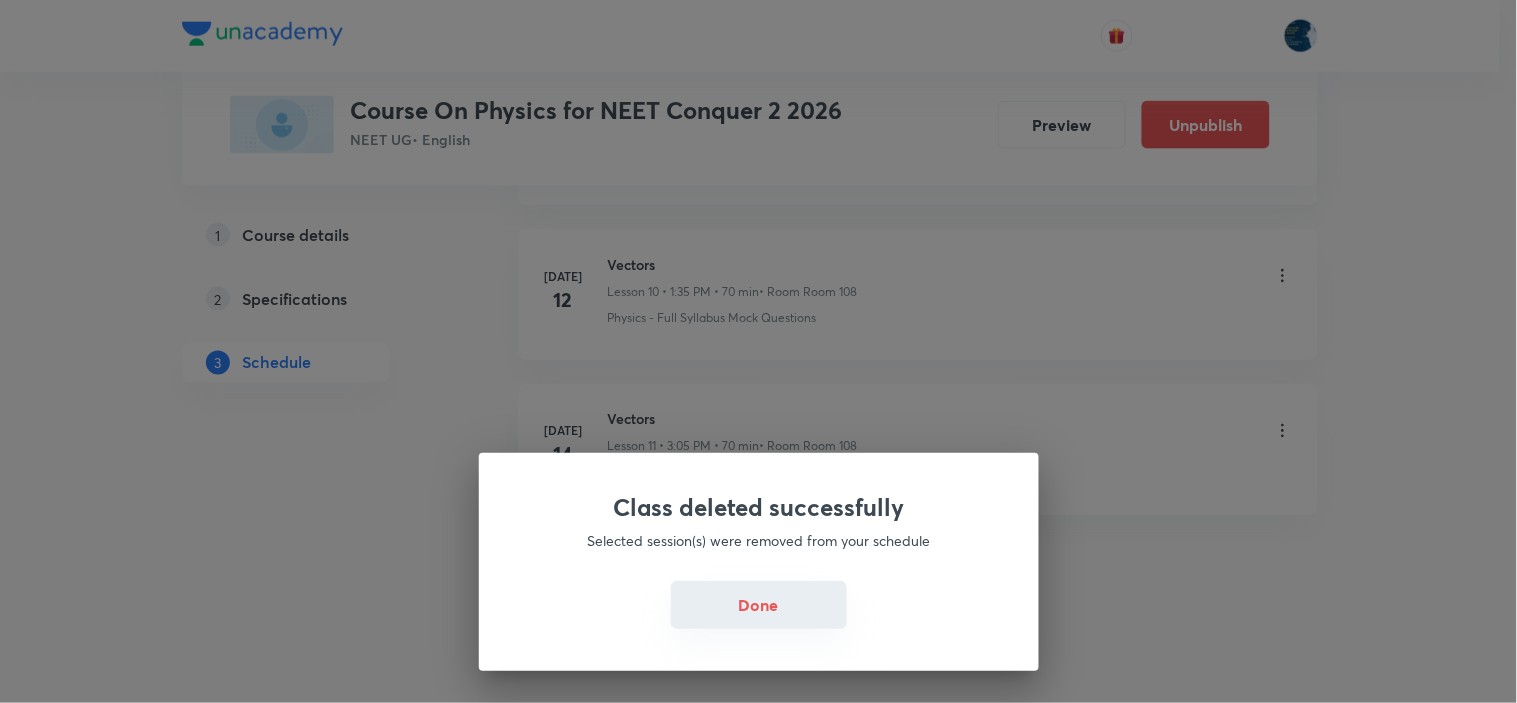 click on "Done" at bounding box center [759, 605] 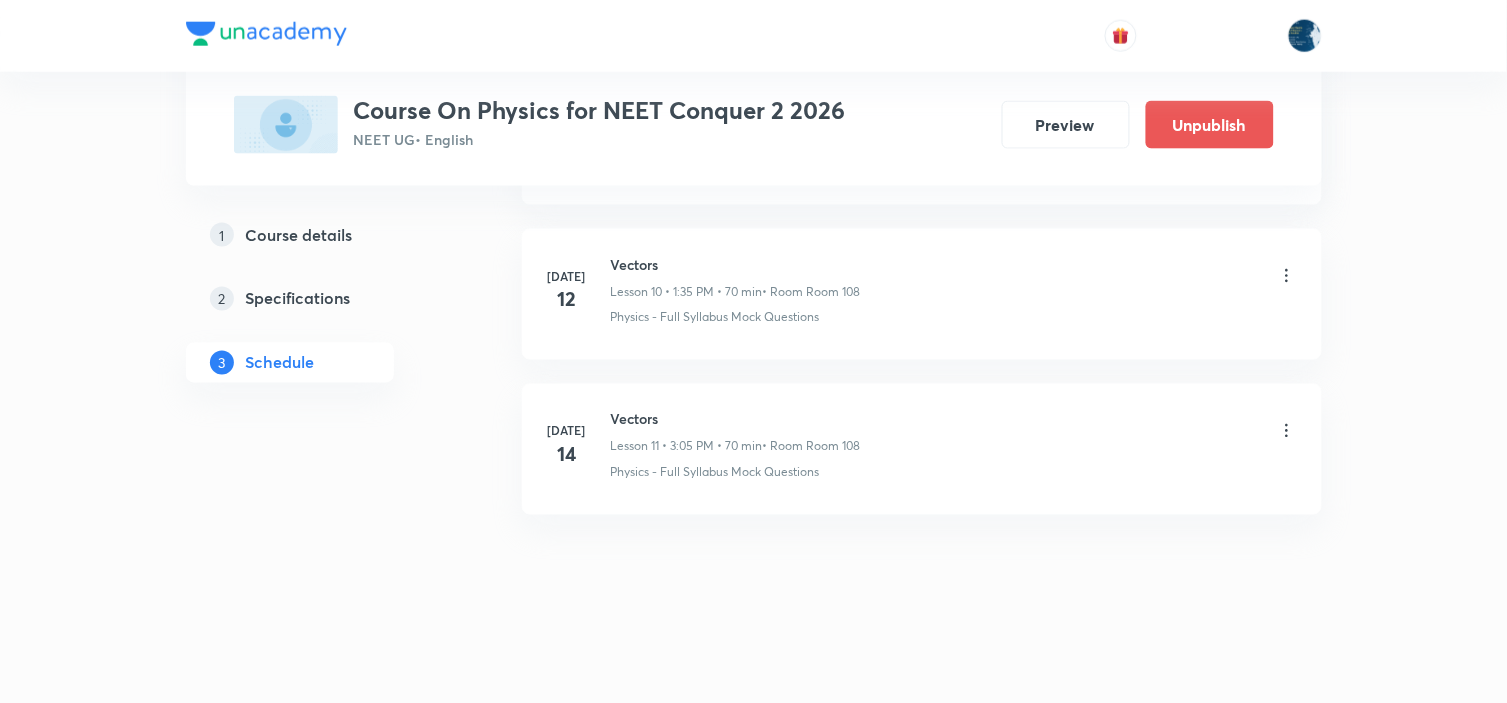 click 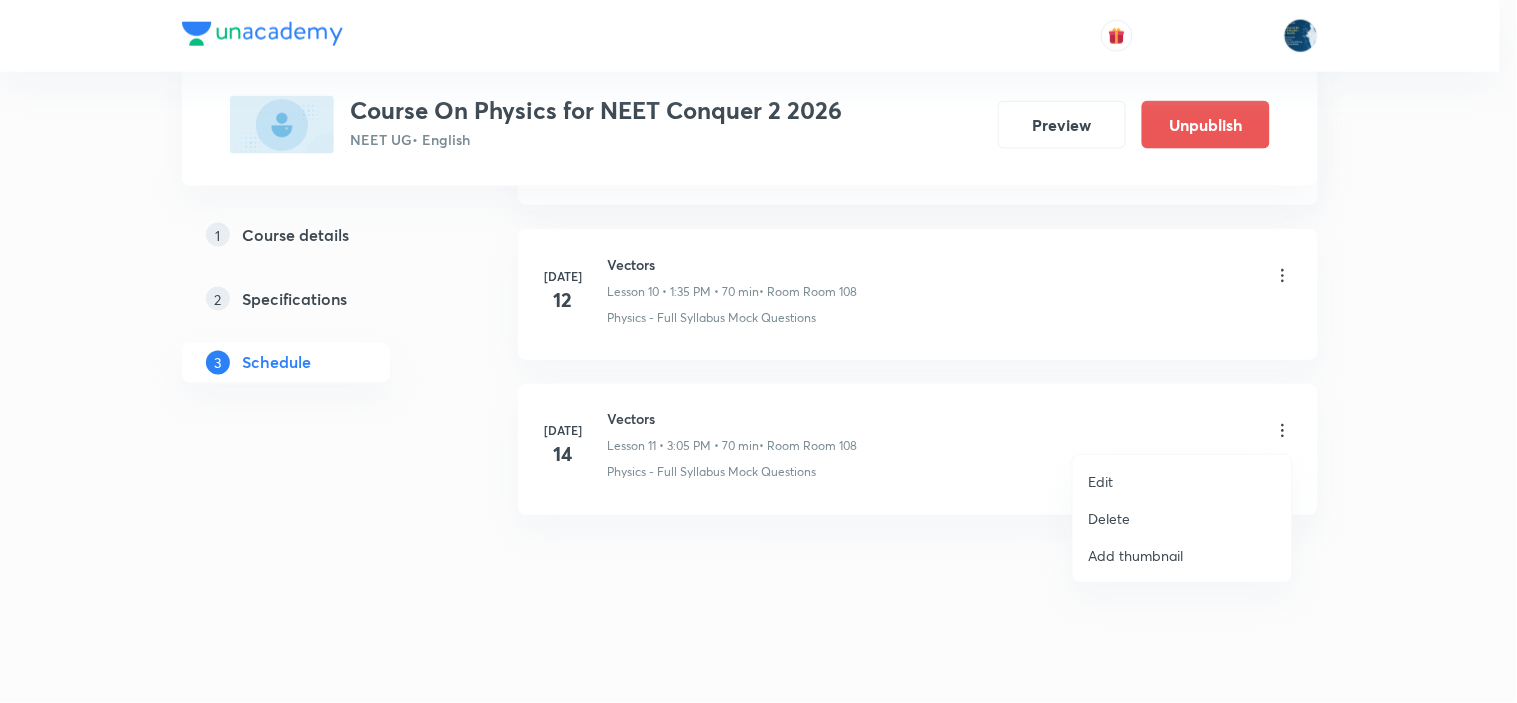 click on "Delete" at bounding box center (1182, 518) 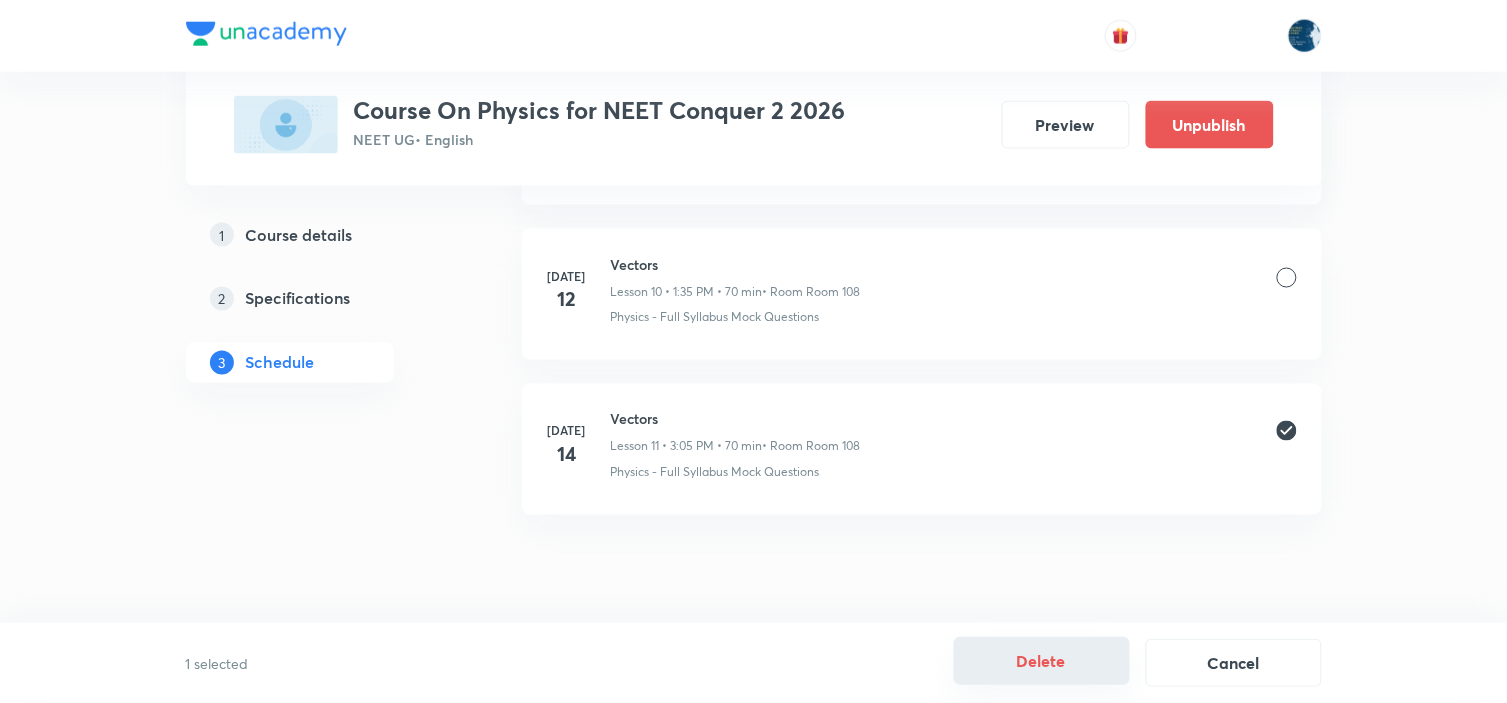 click on "Delete" at bounding box center (1042, 661) 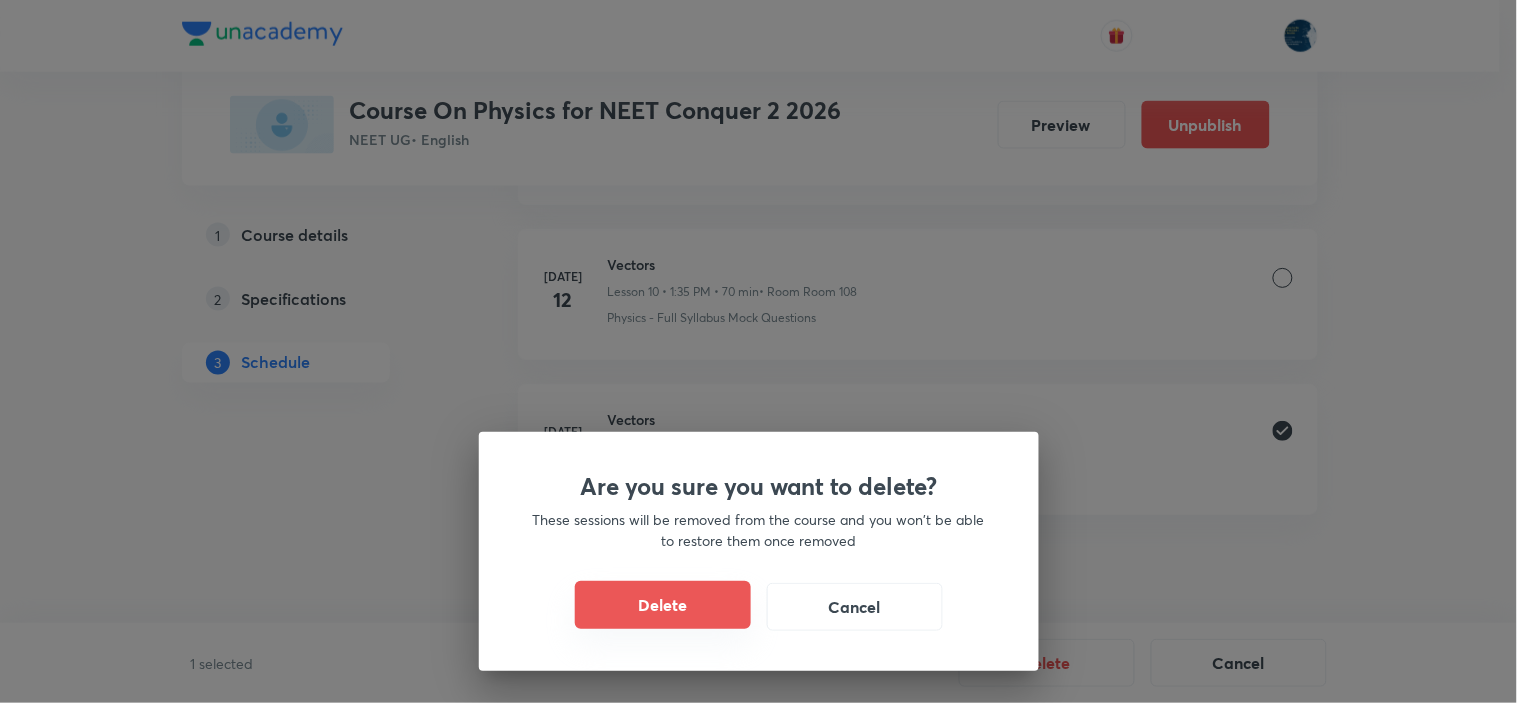 click on "Delete" at bounding box center [663, 605] 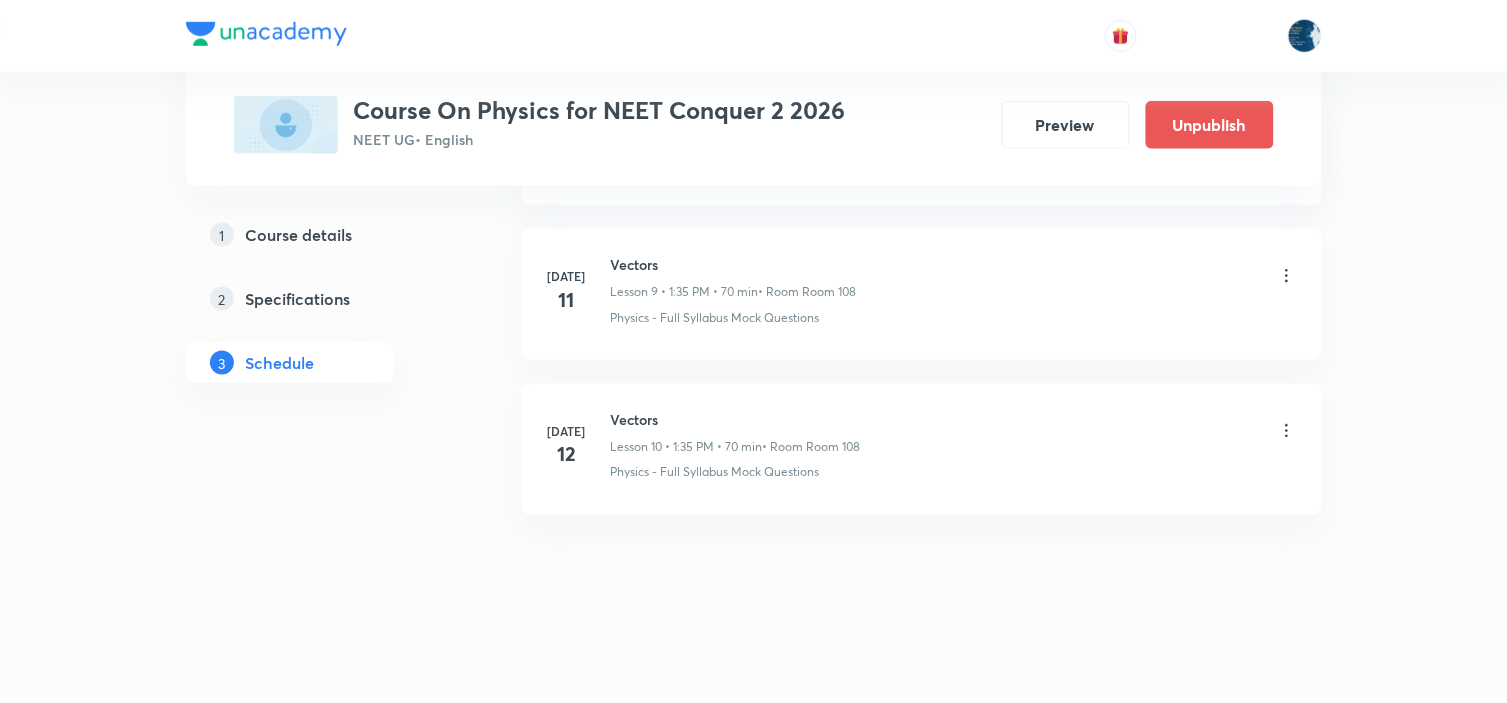scroll, scrollTop: 2452, scrollLeft: 0, axis: vertical 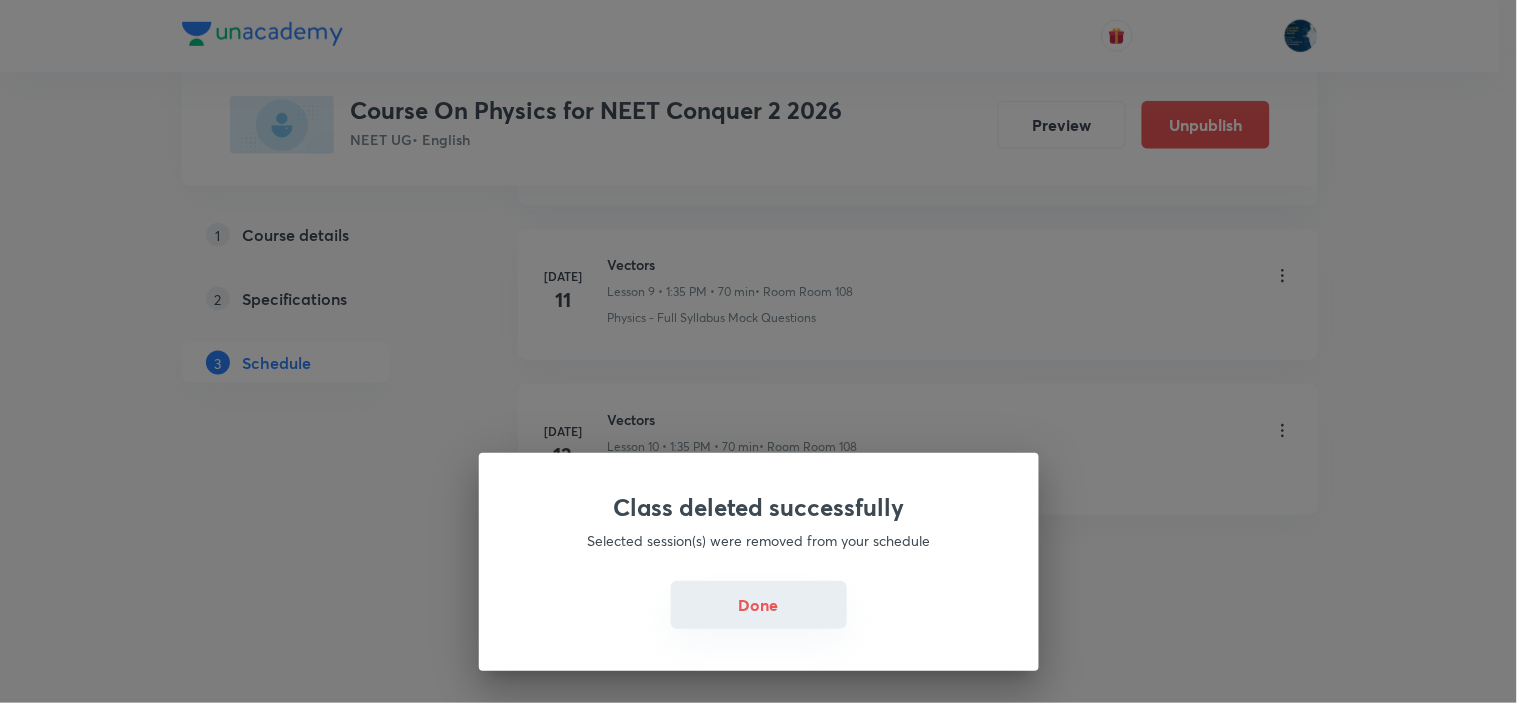 click on "Done" at bounding box center (759, 605) 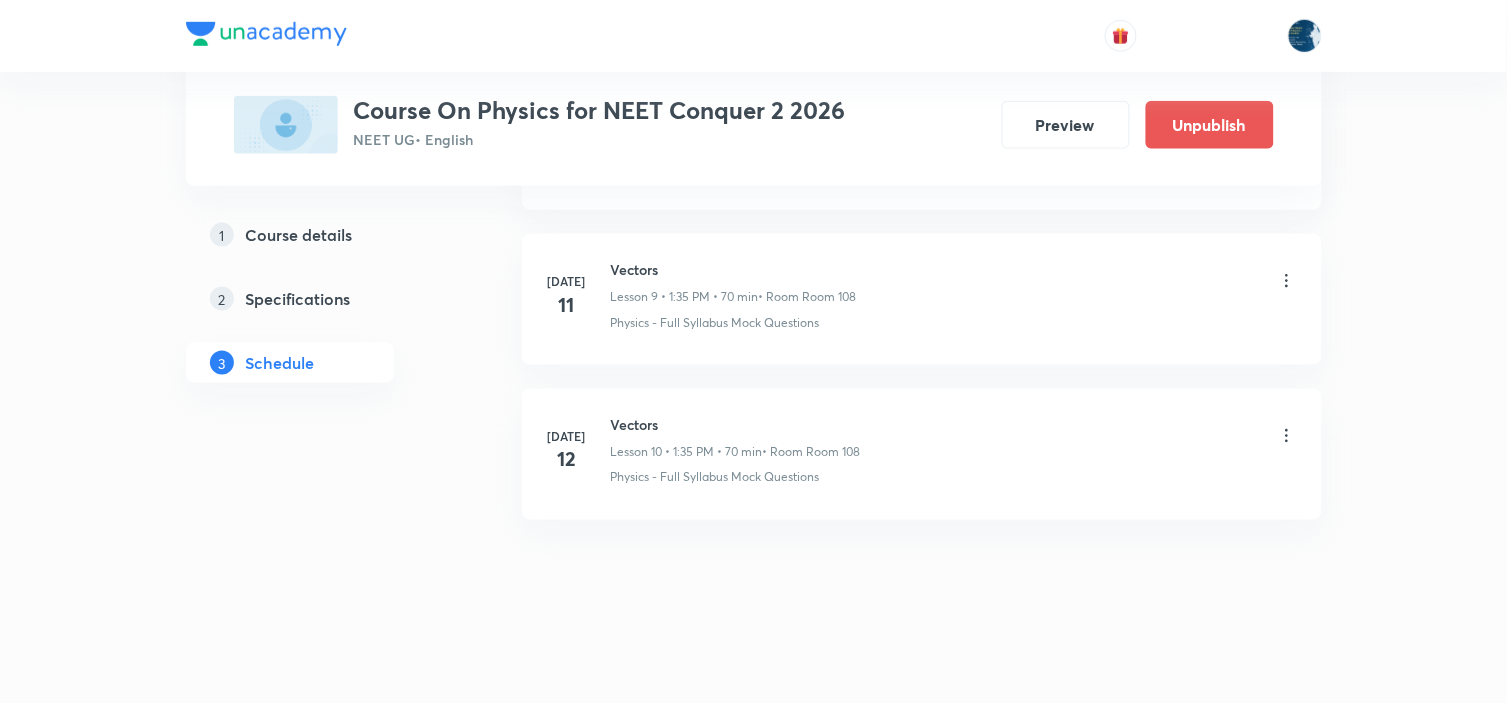 scroll, scrollTop: 2452, scrollLeft: 0, axis: vertical 